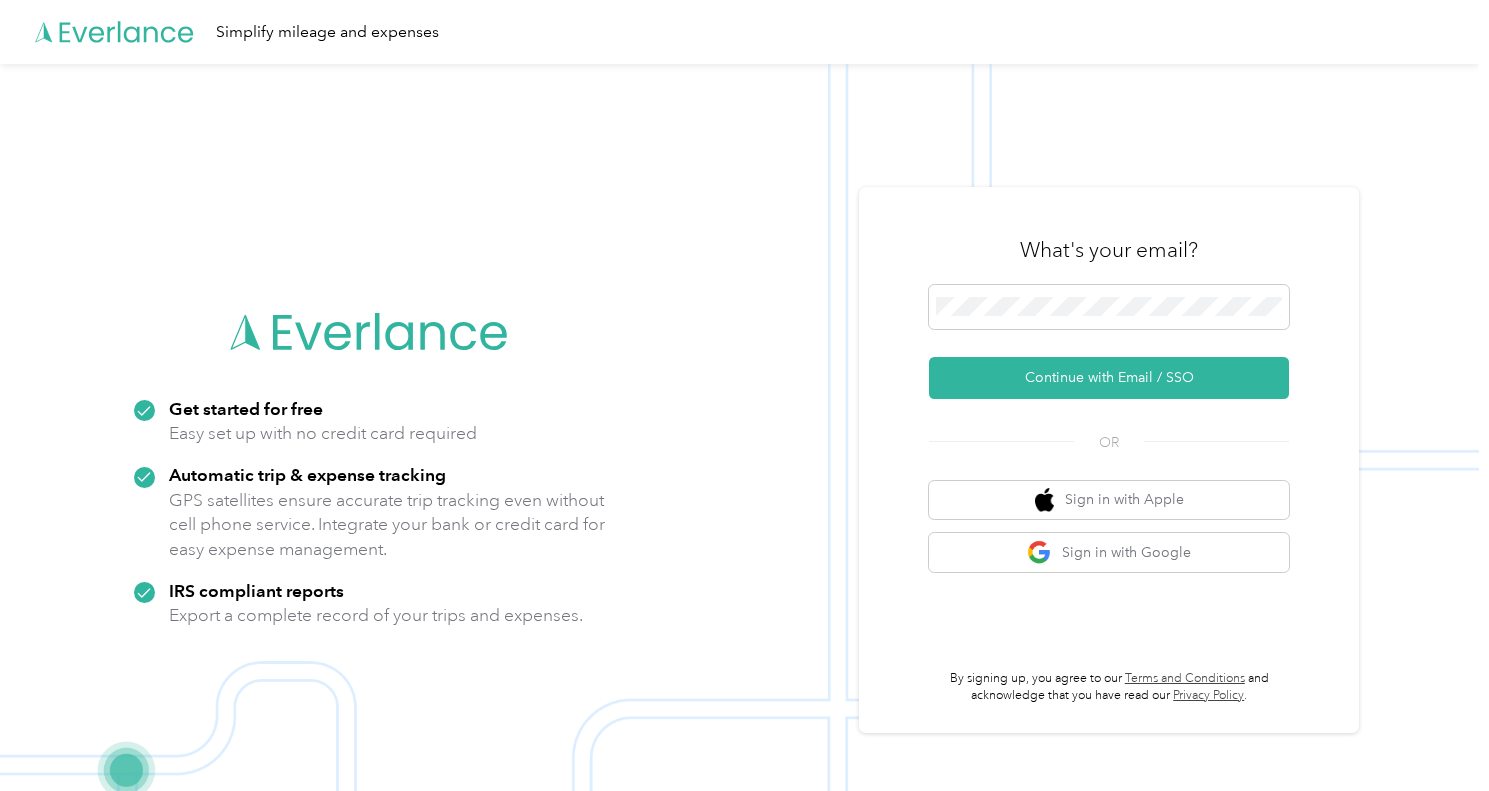 scroll, scrollTop: 0, scrollLeft: 0, axis: both 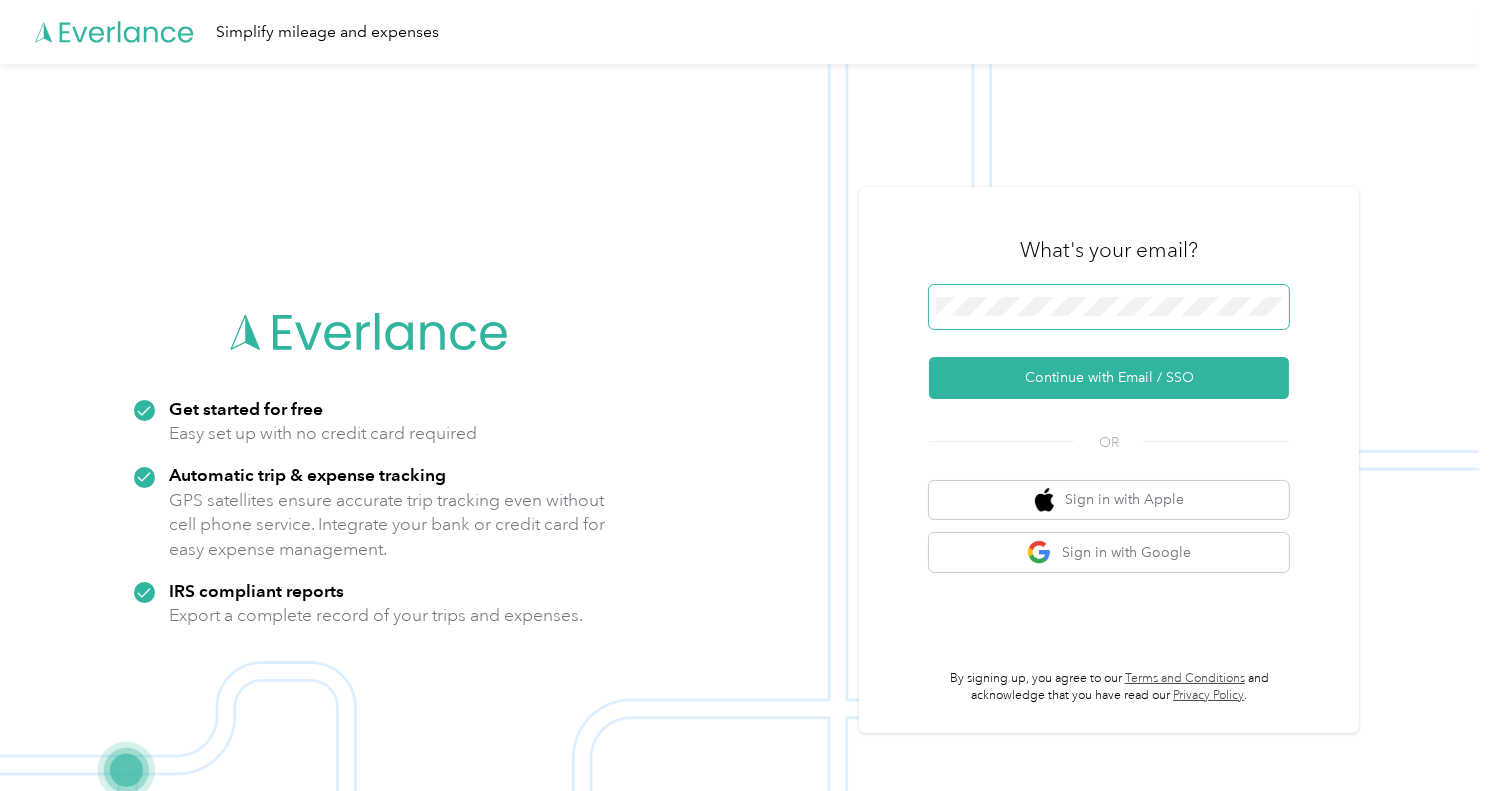 click at bounding box center [1109, 306] 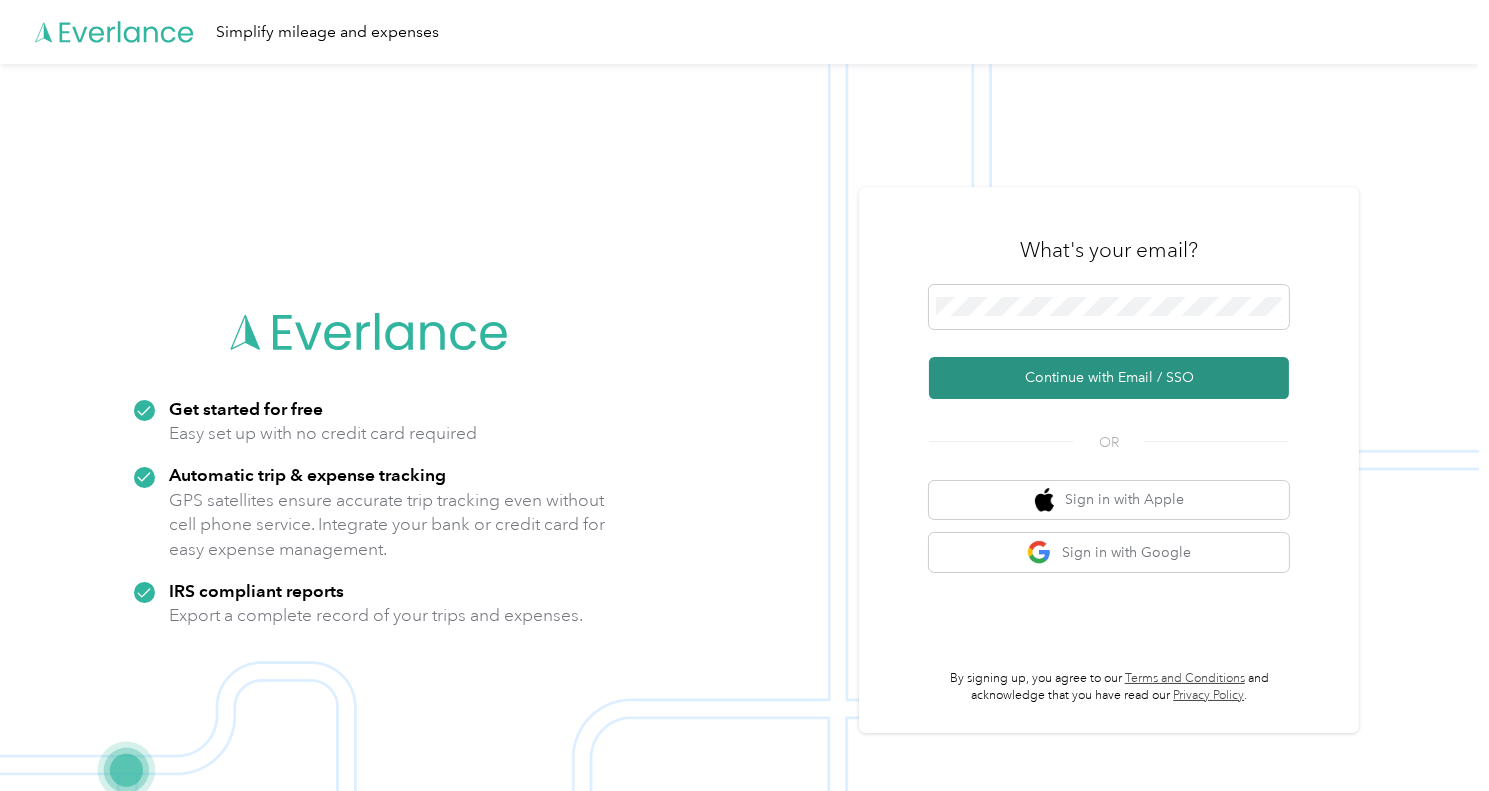 click on "Continue with Email / SSO" at bounding box center [1109, 378] 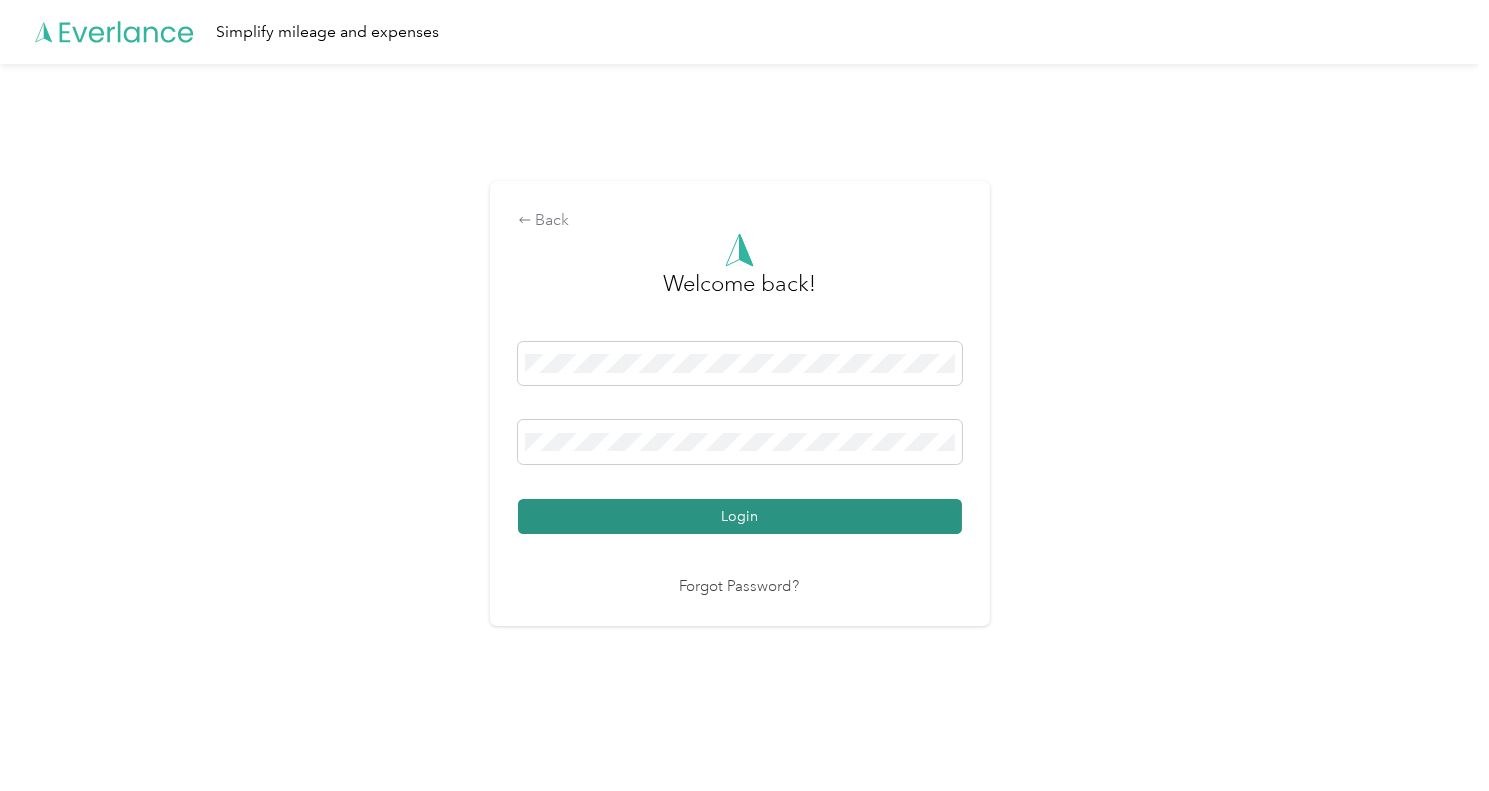 click on "Login" at bounding box center (740, 516) 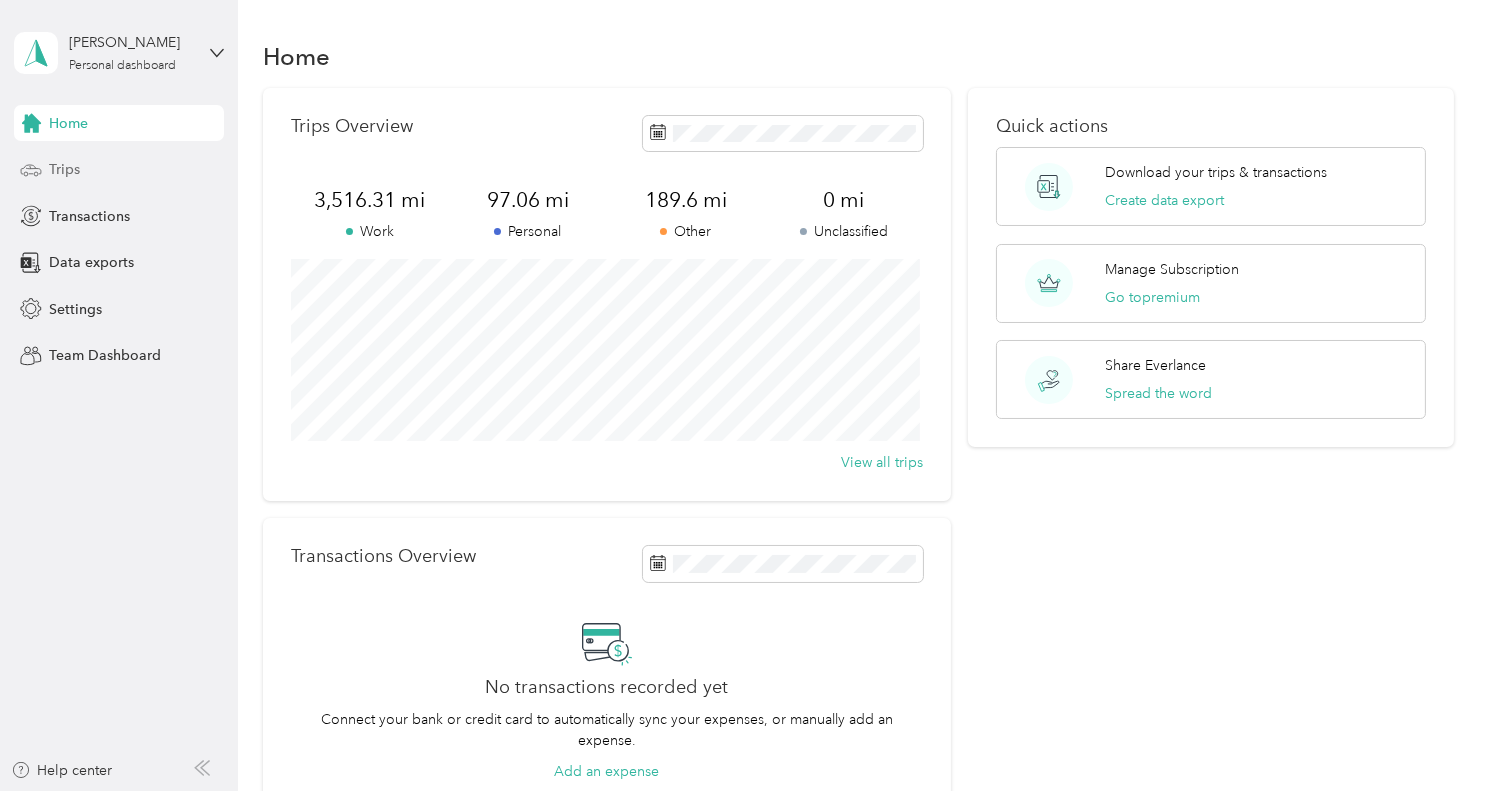 click on "Trips" at bounding box center (64, 169) 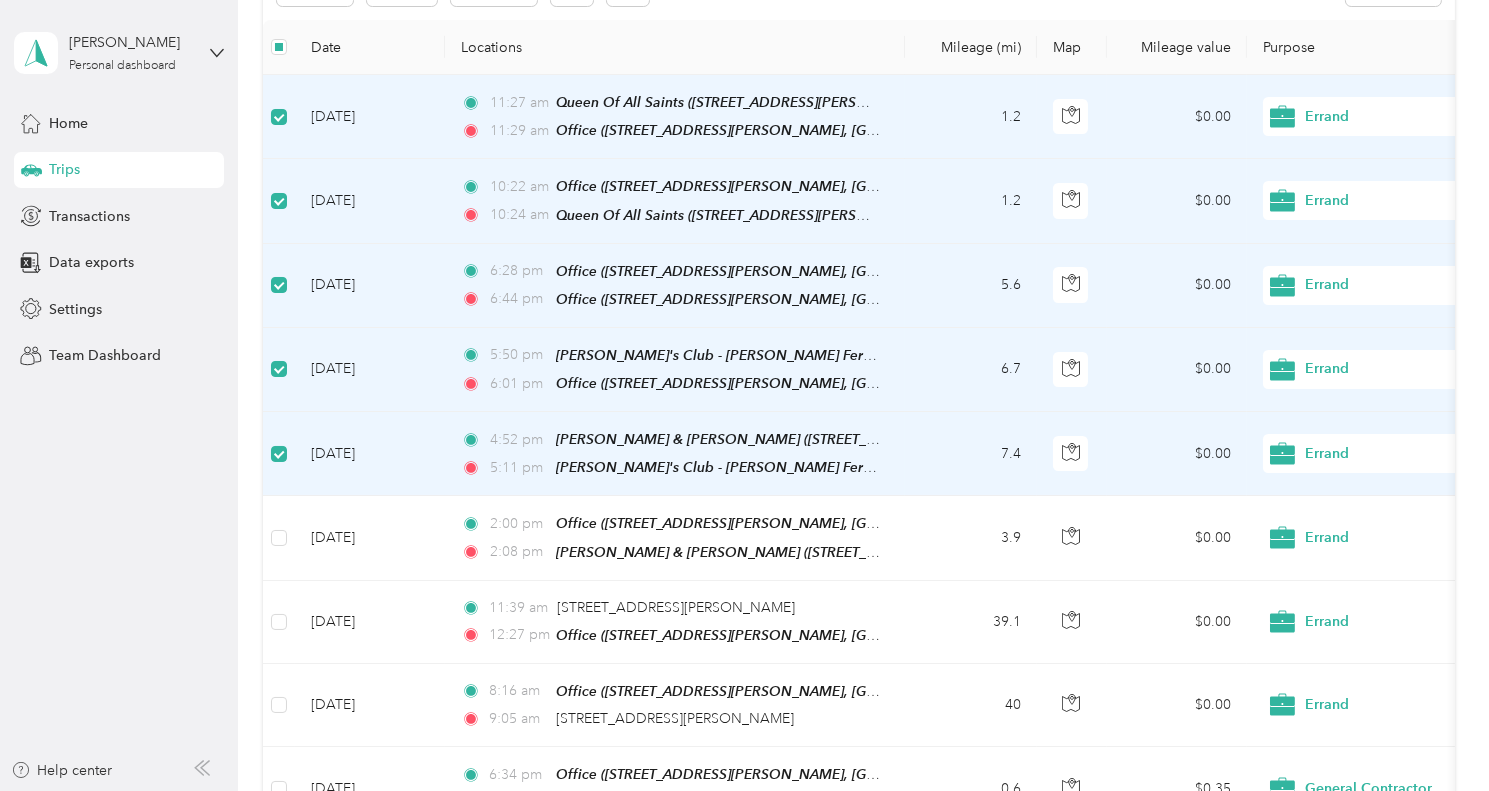 scroll, scrollTop: 395, scrollLeft: 0, axis: vertical 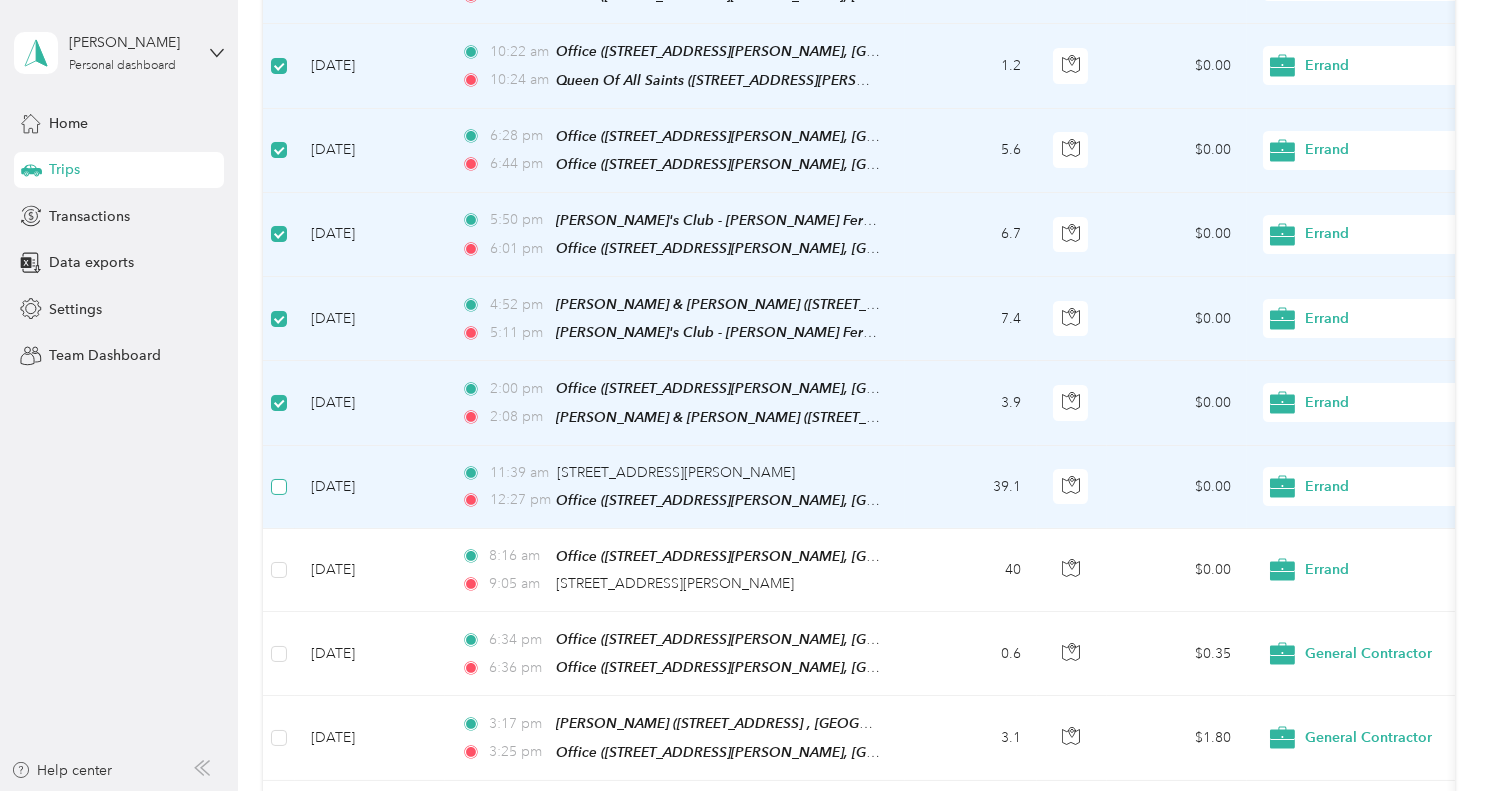 click at bounding box center [279, 487] 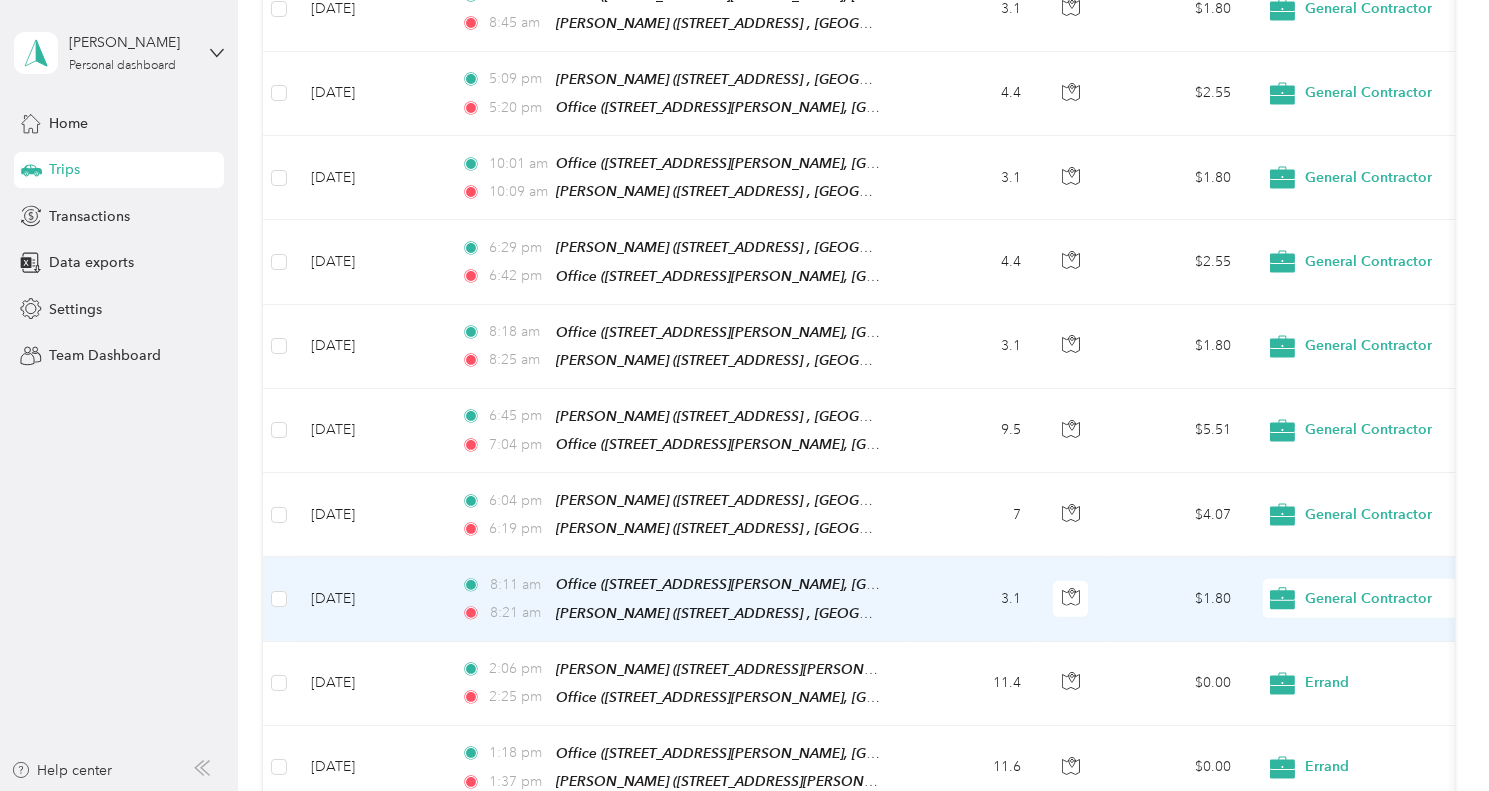 scroll, scrollTop: 1579, scrollLeft: 0, axis: vertical 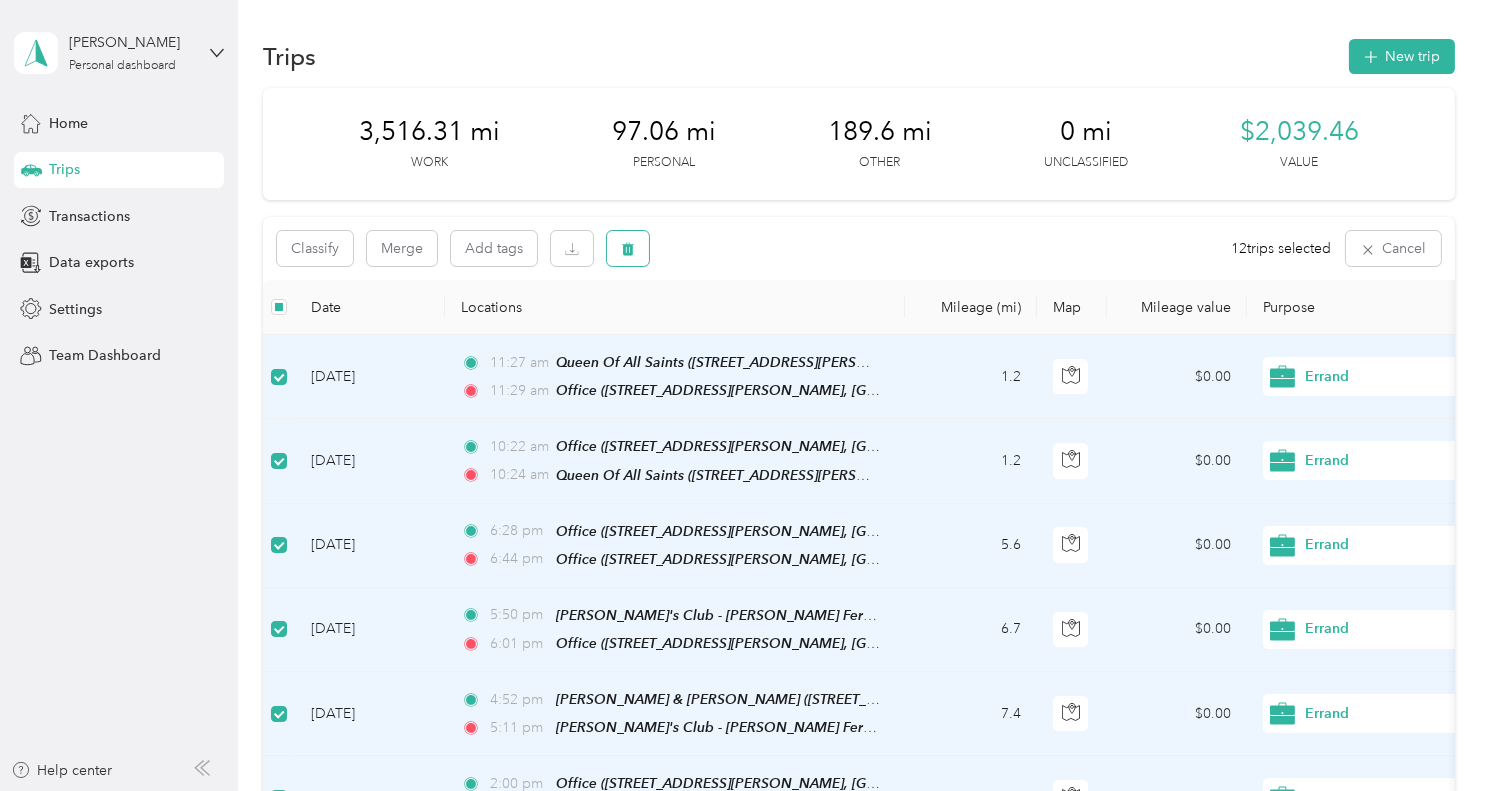 click at bounding box center [628, 248] 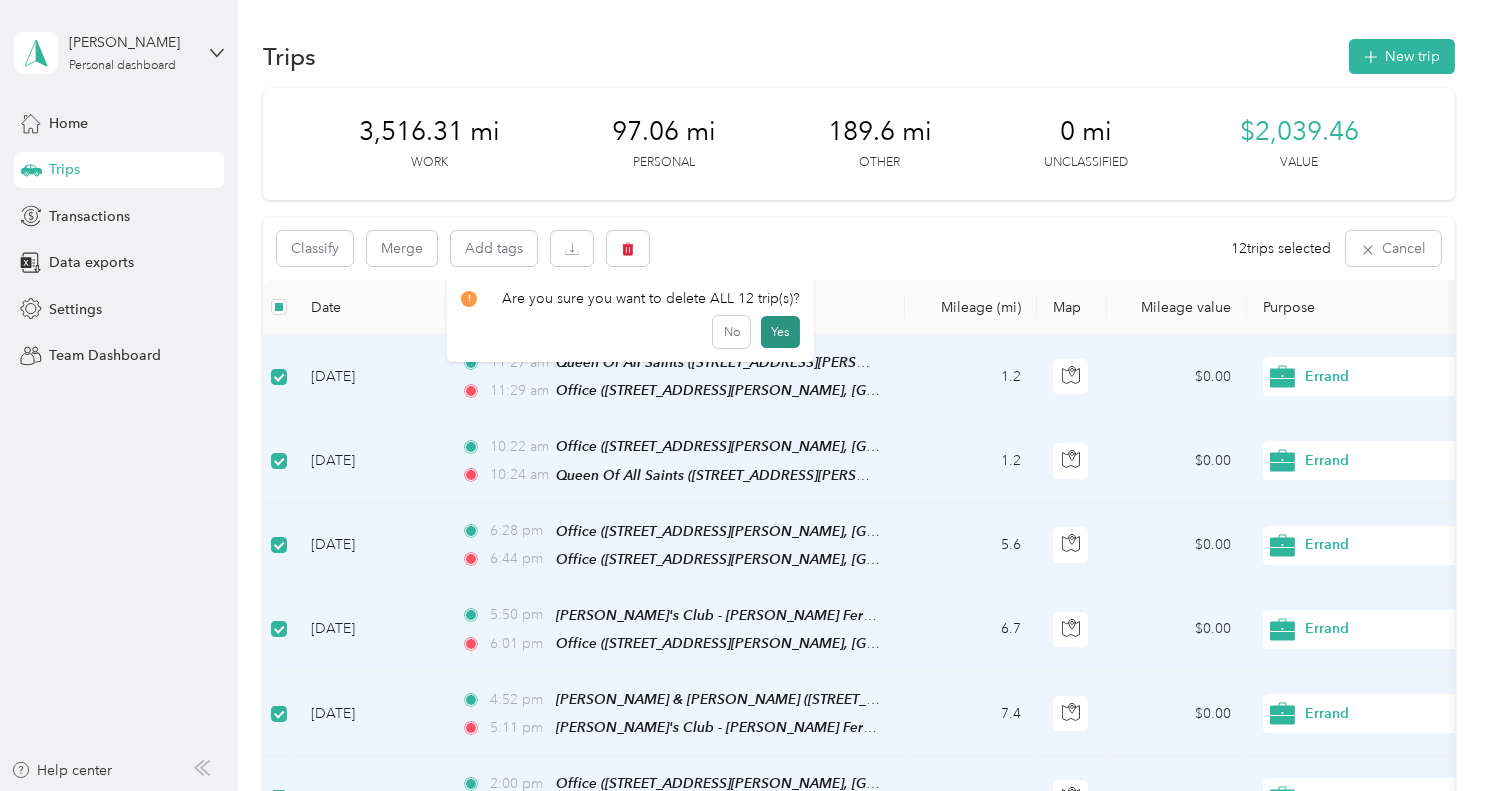 click on "Yes" at bounding box center [780, 332] 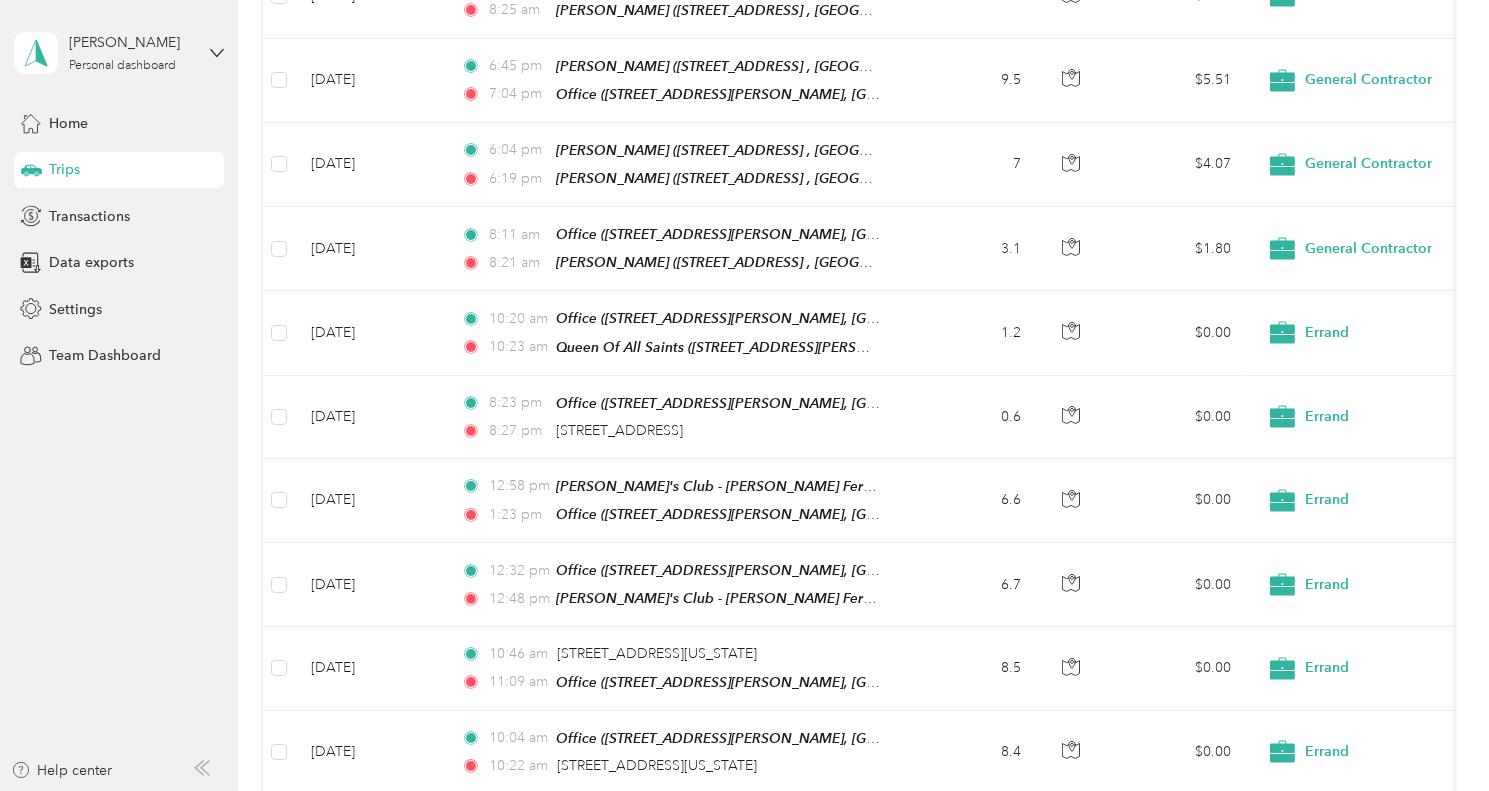 scroll, scrollTop: 1184, scrollLeft: 0, axis: vertical 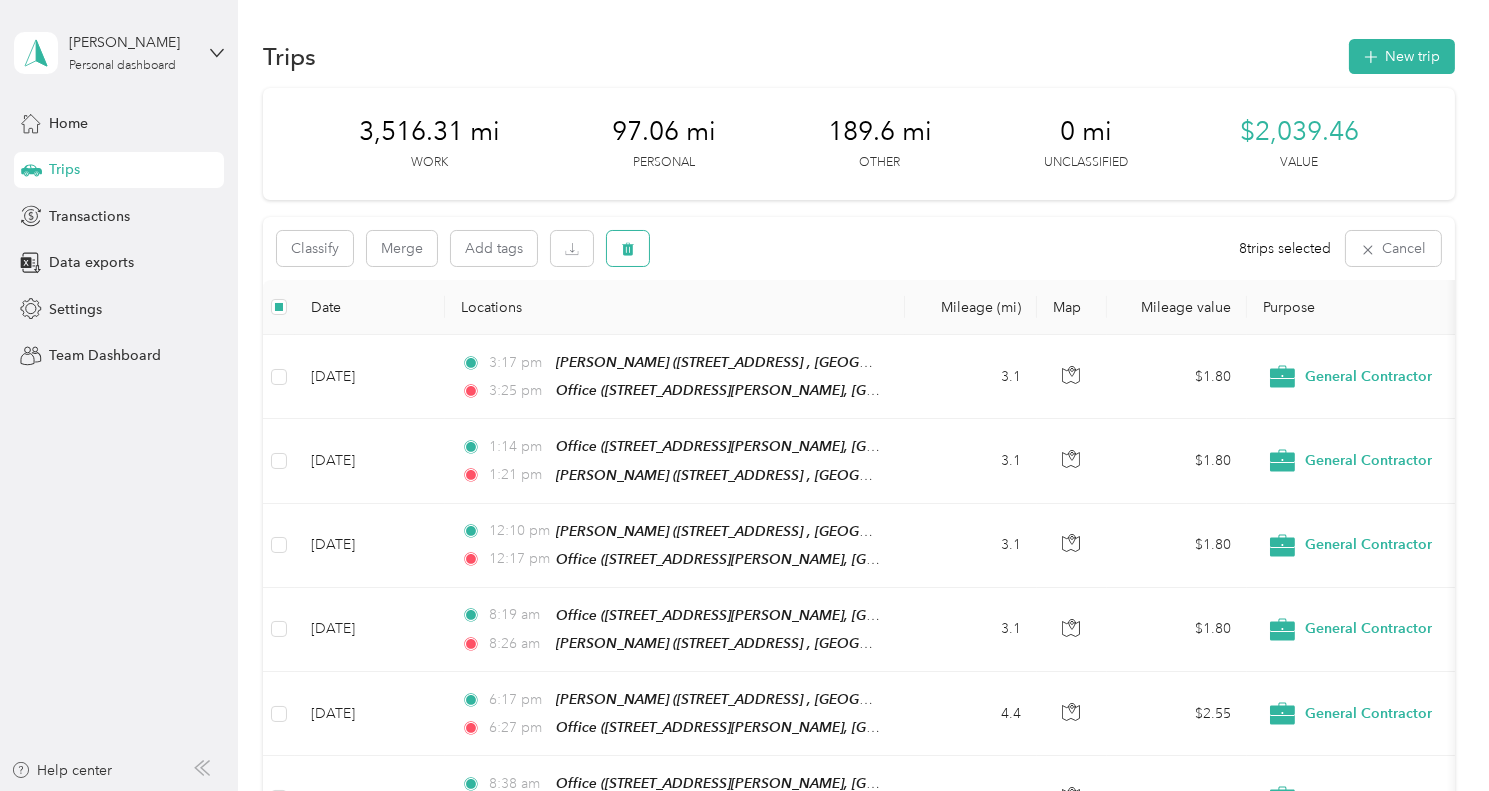 click 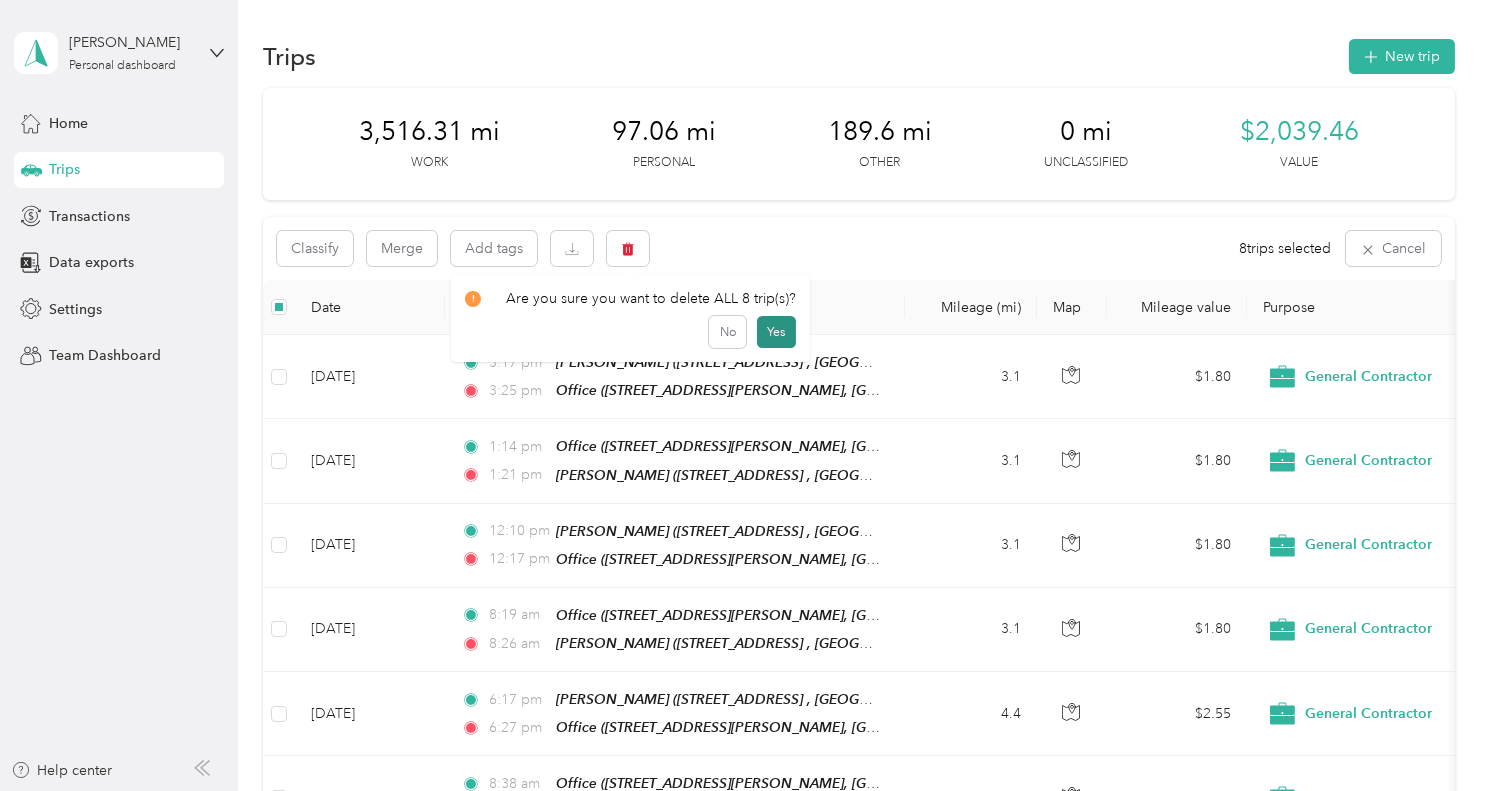 click on "Yes" at bounding box center (776, 332) 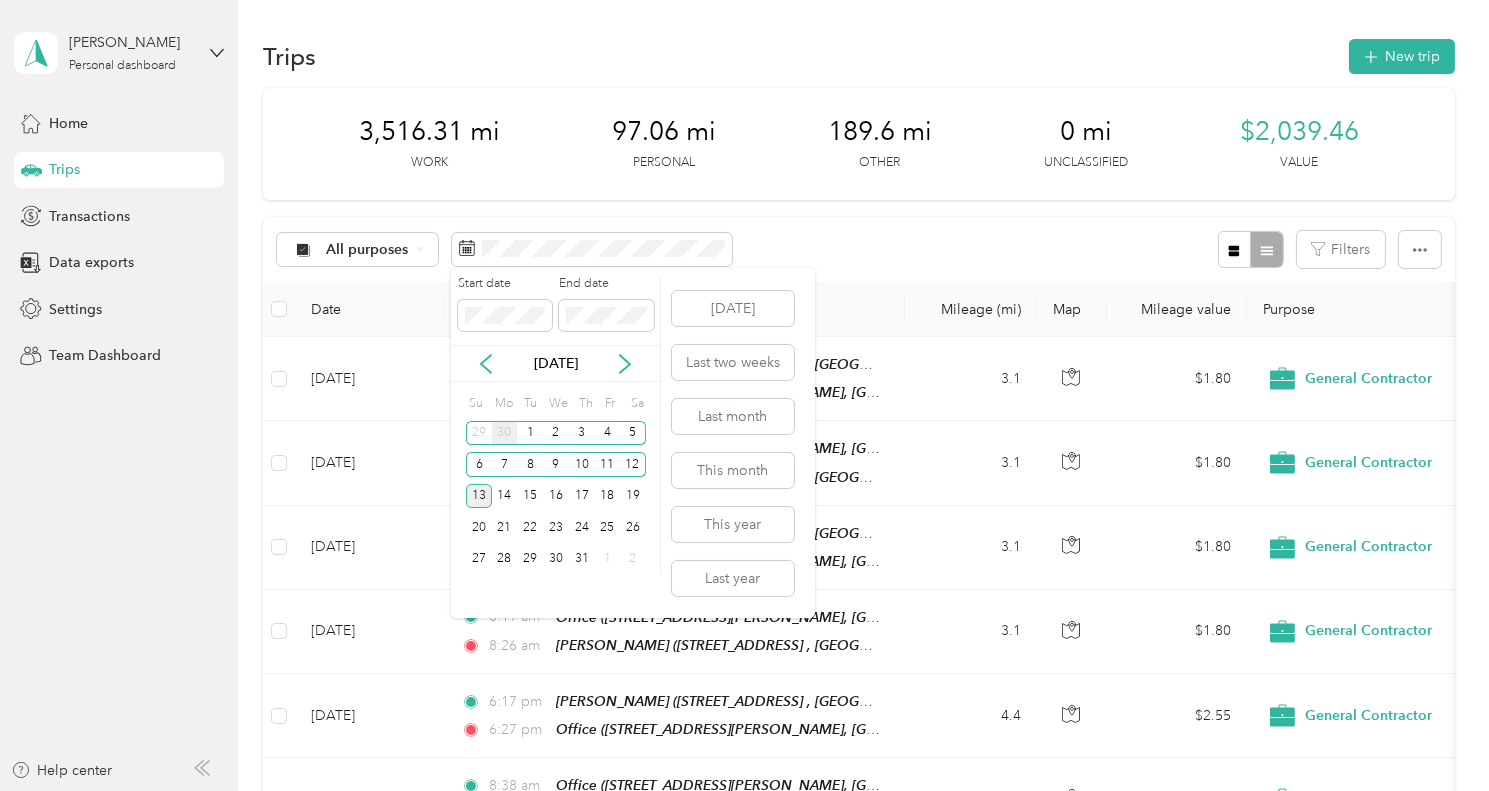 click on "30" at bounding box center [505, 433] 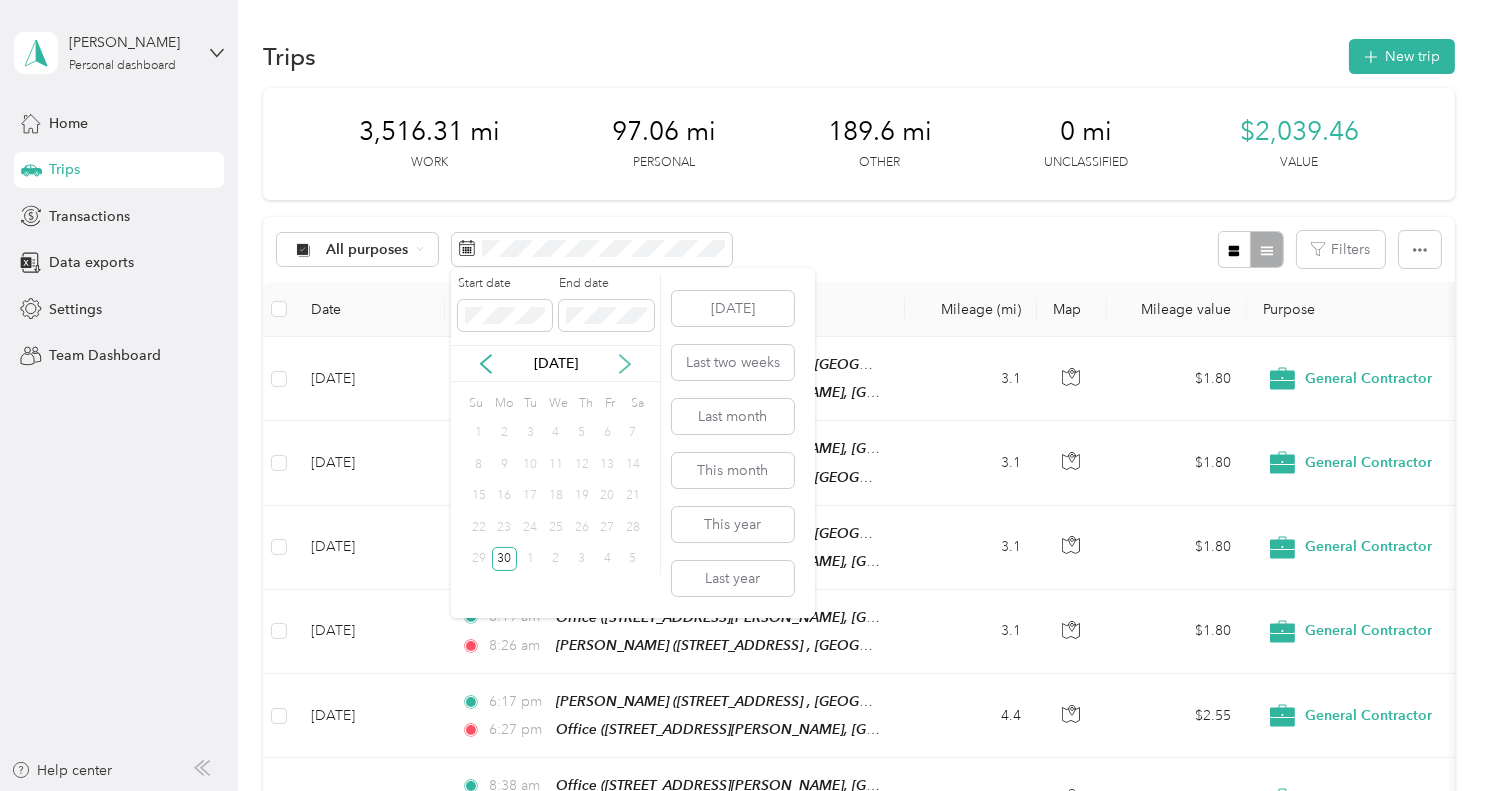 click 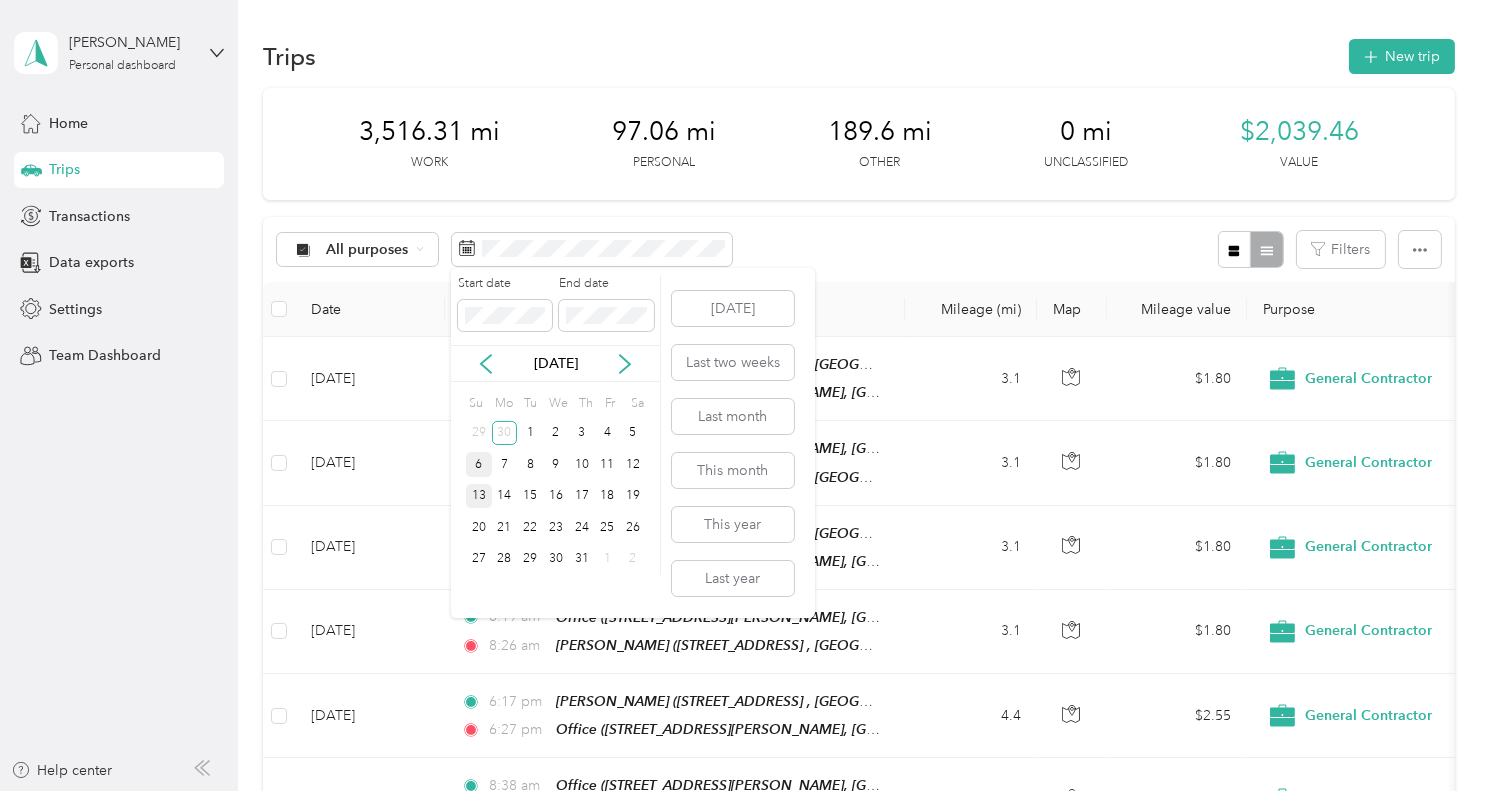 click on "6" at bounding box center (479, 464) 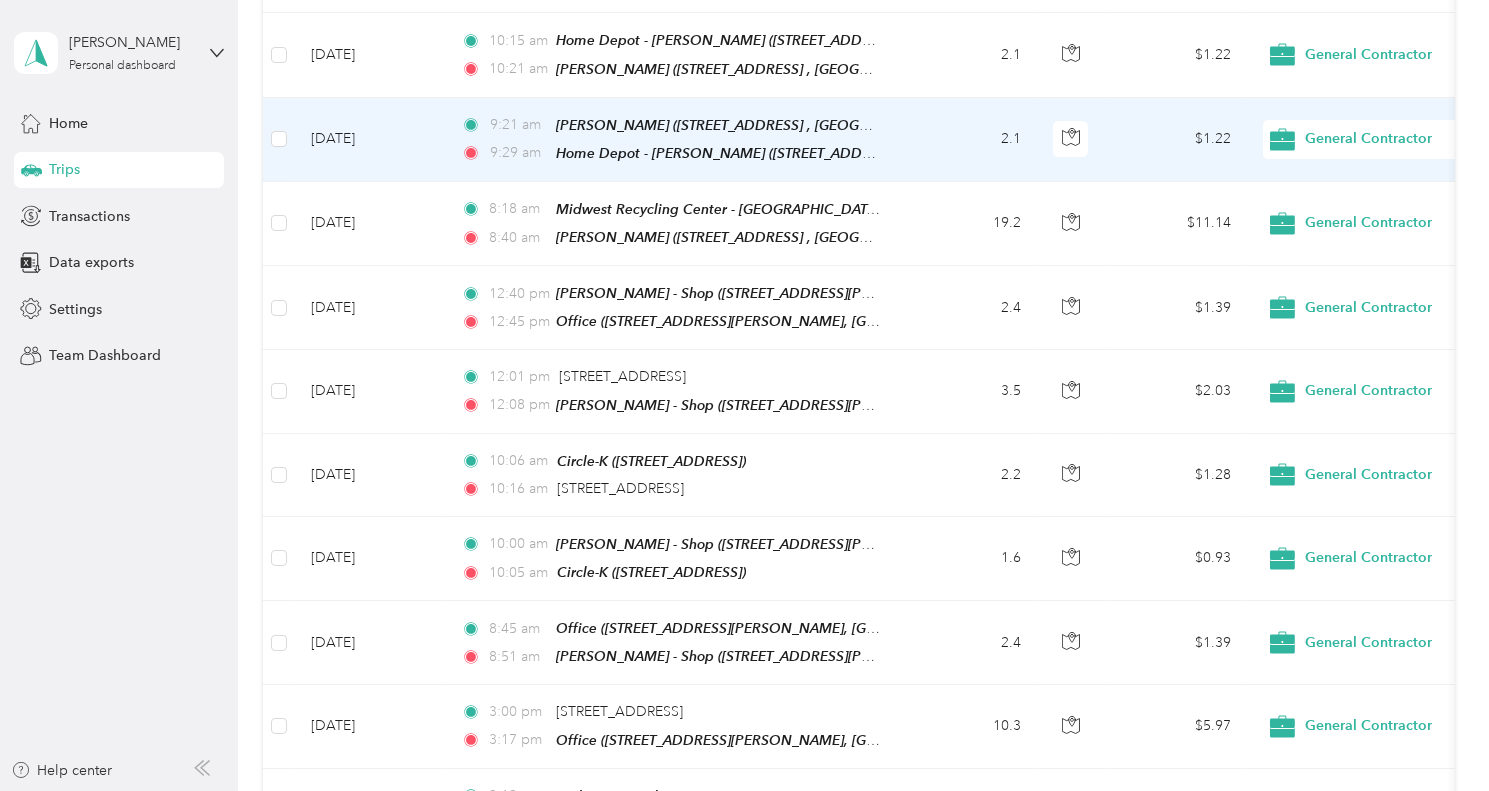 scroll, scrollTop: 790, scrollLeft: 0, axis: vertical 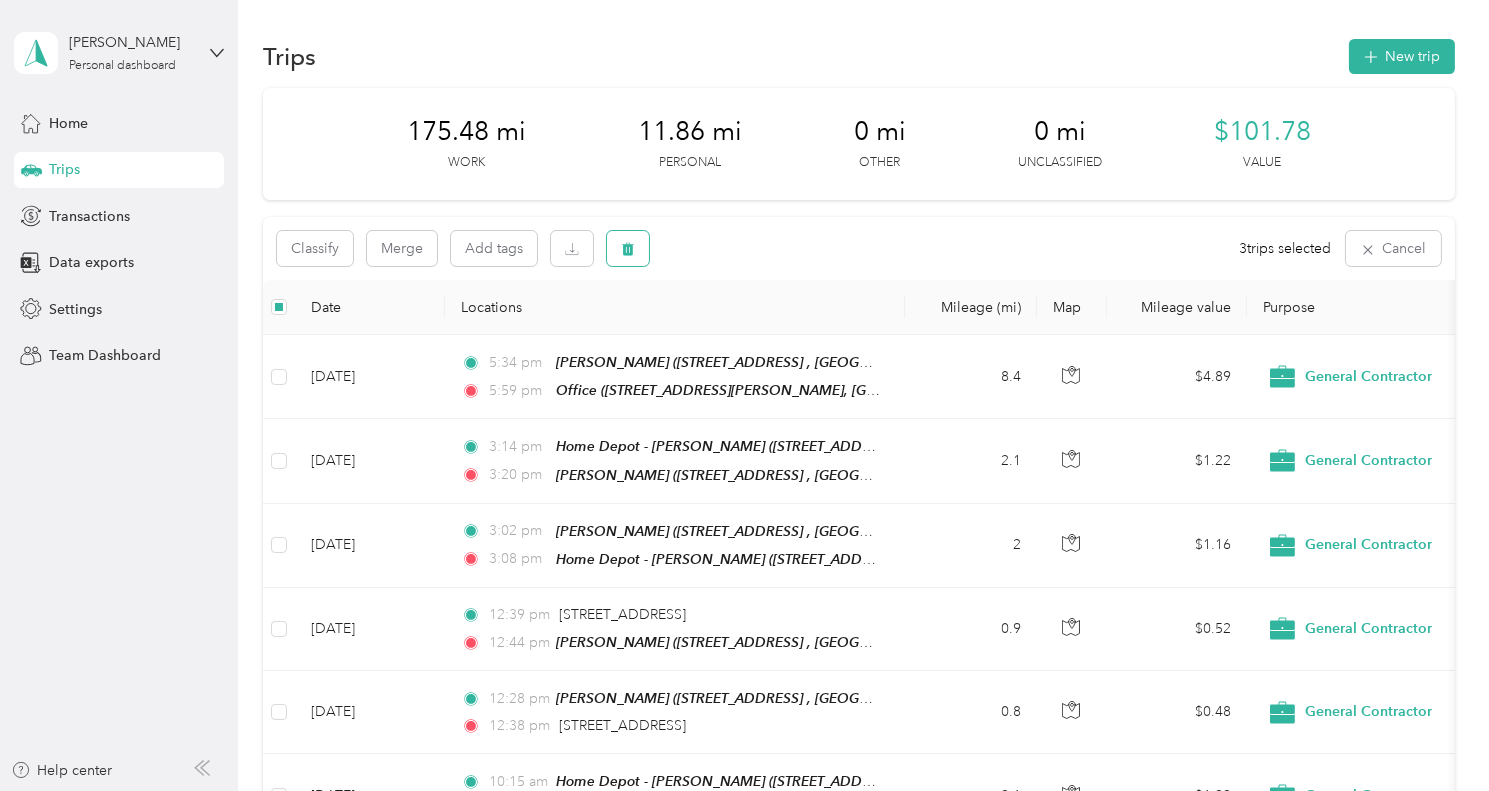 click at bounding box center (628, 248) 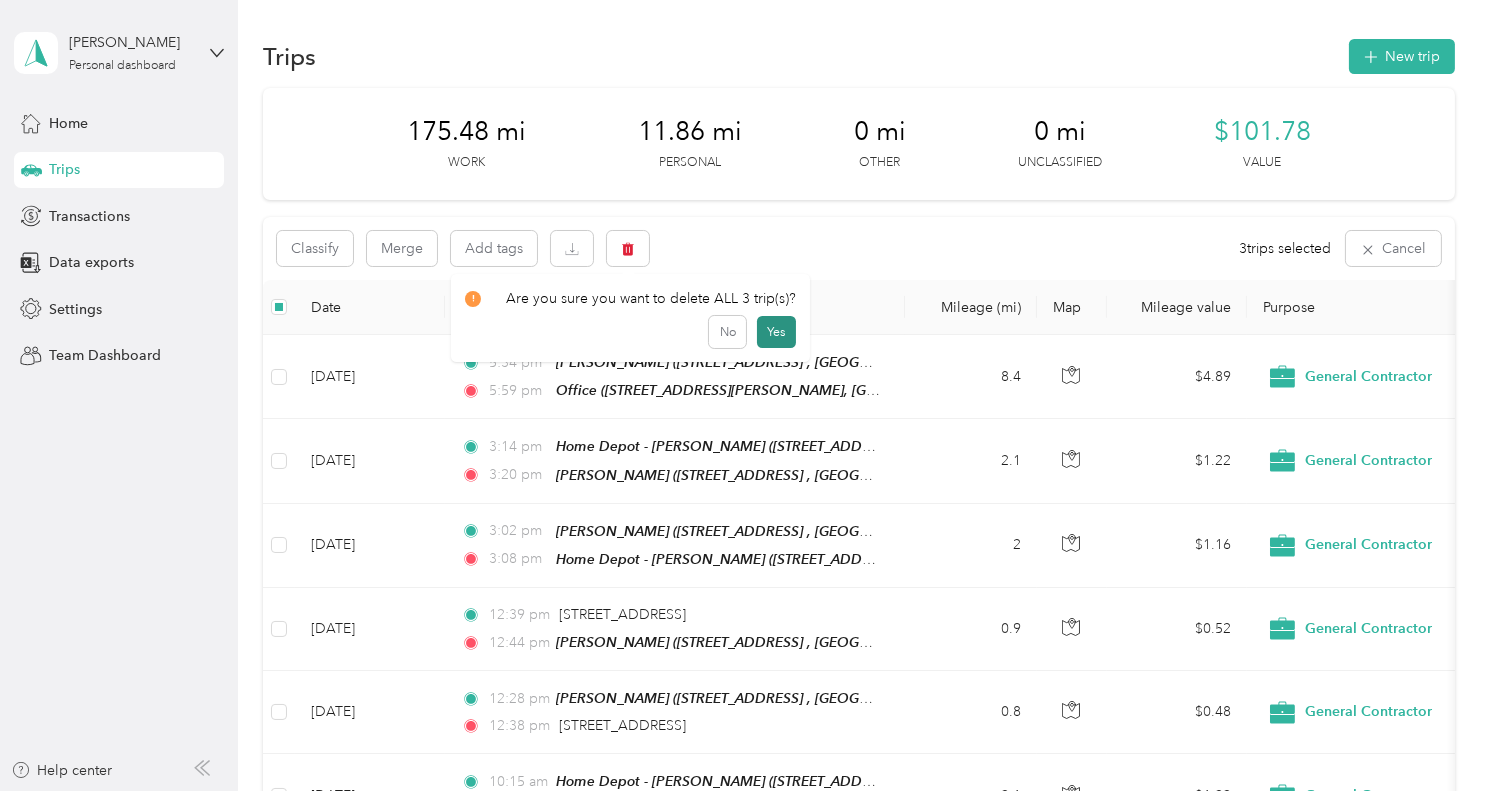 click on "Yes" at bounding box center (776, 332) 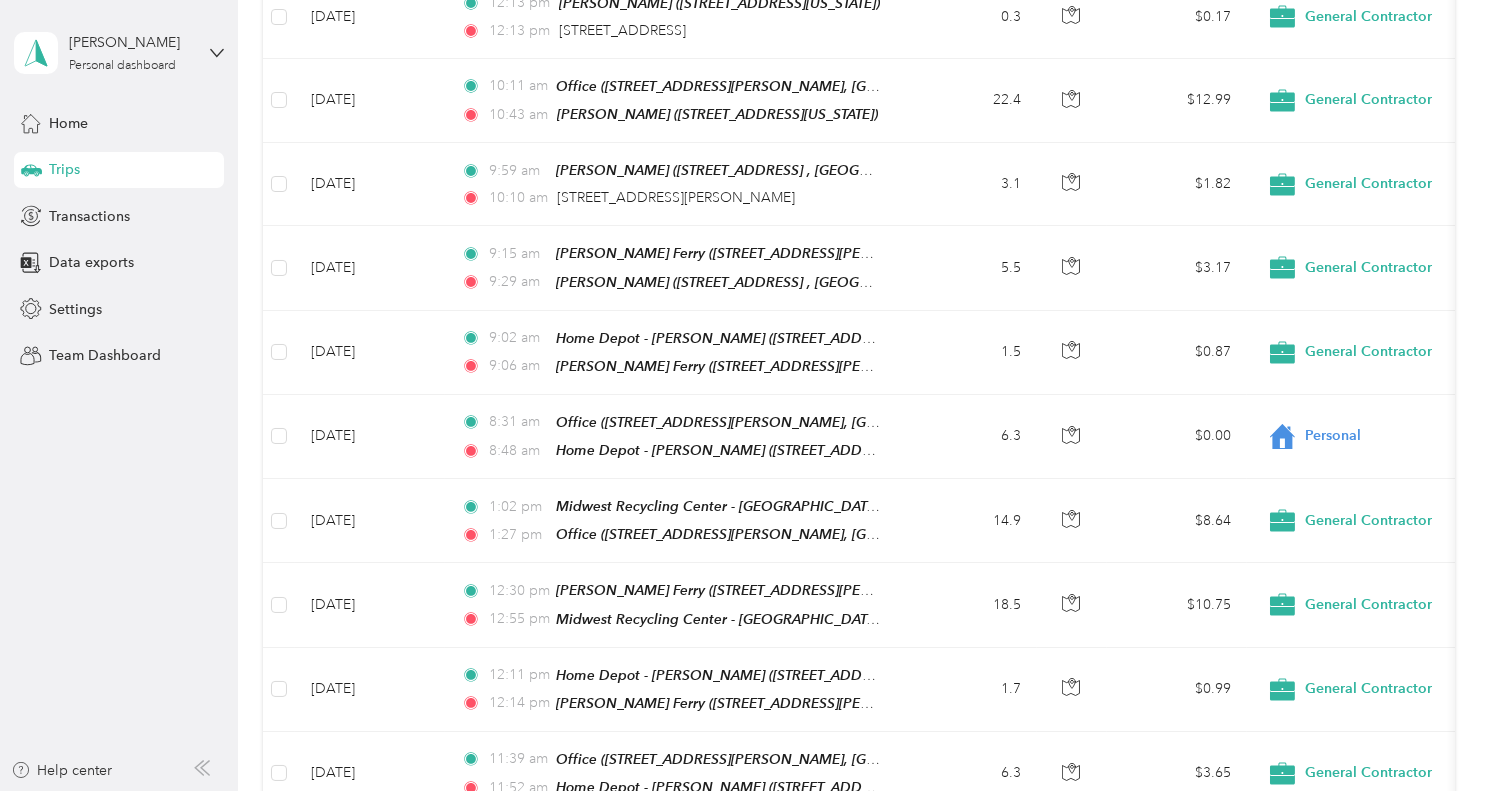 scroll, scrollTop: 1579, scrollLeft: 0, axis: vertical 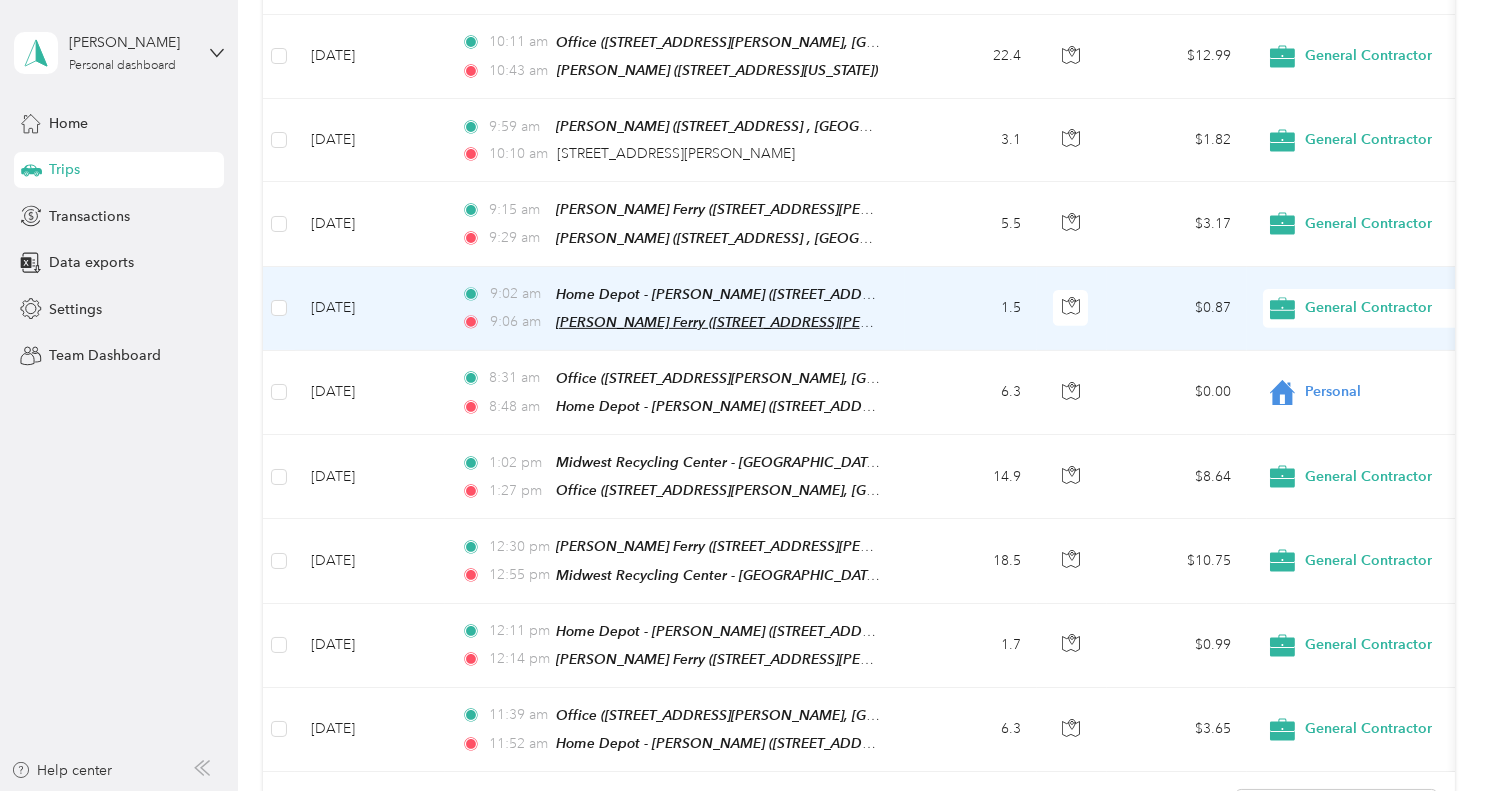 click on "[PERSON_NAME] Ferry ([STREET_ADDRESS][PERSON_NAME])" at bounding box center (756, 322) 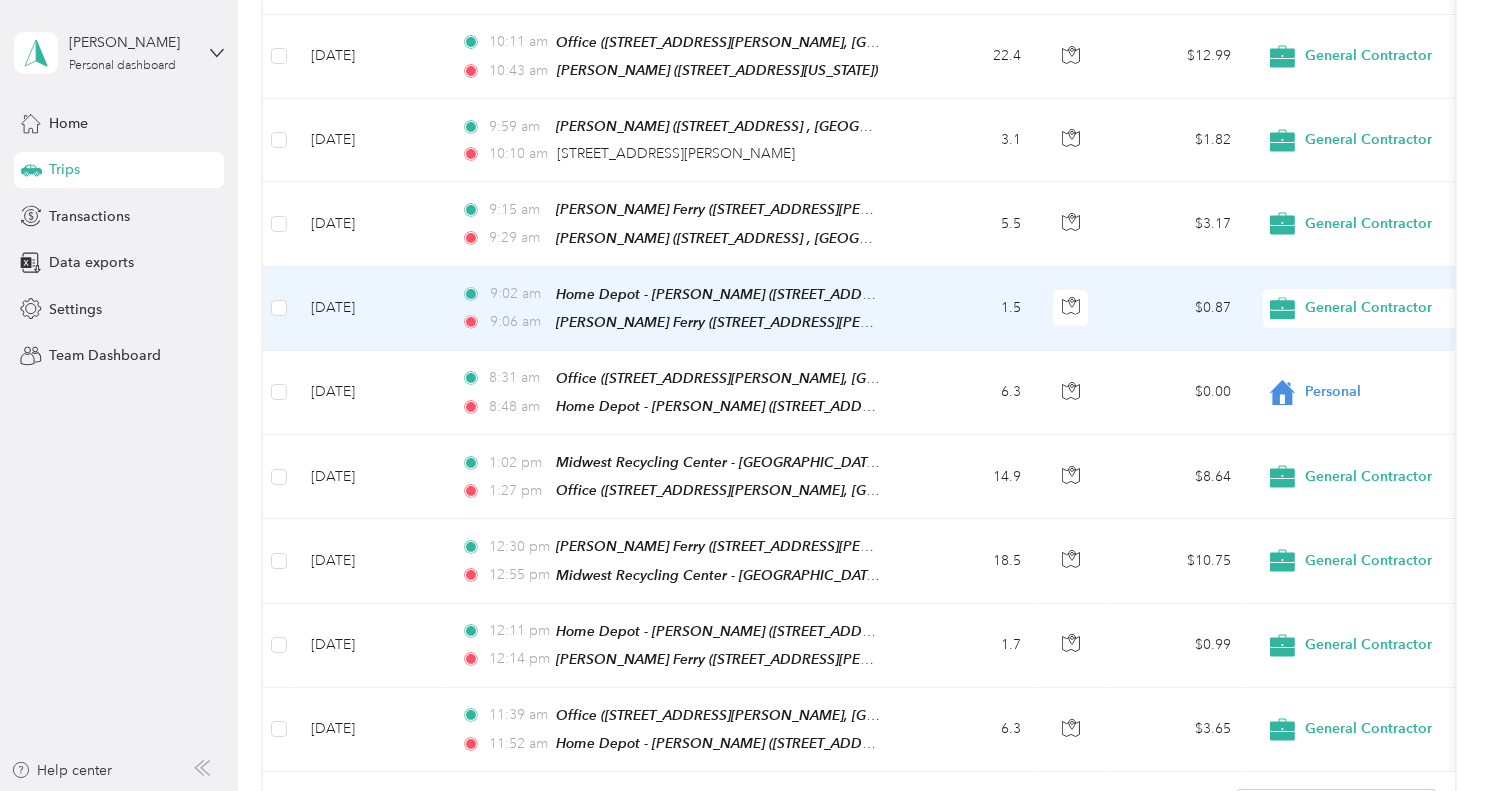 click on "1.5" at bounding box center (971, 309) 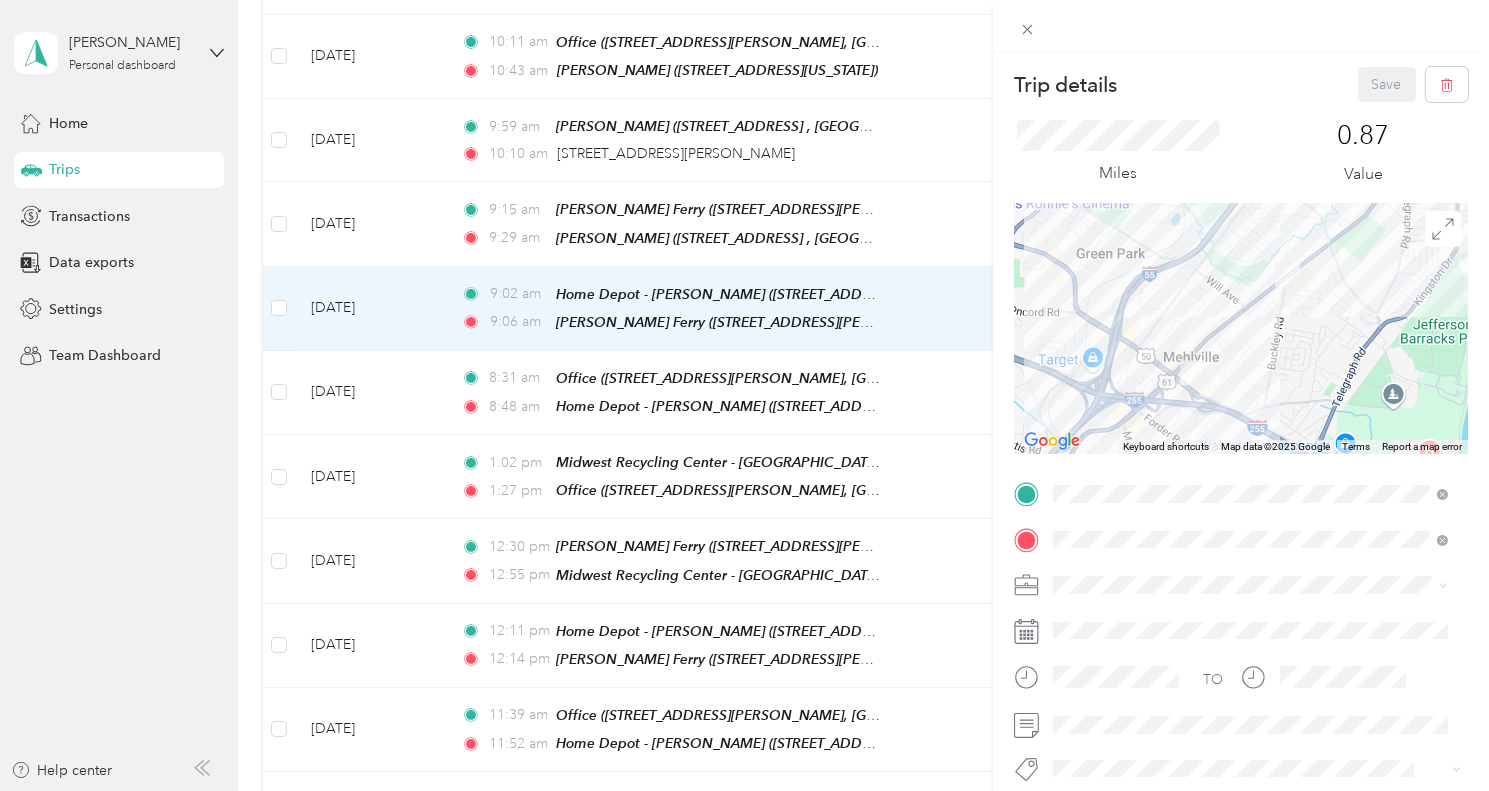click on "Trip details Save This trip cannot be edited because it is either under review, approved, or paid. Contact your Team Manager to edit it. Miles 0.87 Value  ← Move left → Move right ↑ Move up ↓ Move down + Zoom in - Zoom out Home Jump left by 75% End Jump right by 75% Page Up Jump up by 75% Page Down Jump down by 75% Keyboard shortcuts Map Data Map data ©2025 Google Map data ©2025 Google 1 km  Click to toggle between metric and imperial units Terms Report a map error TO Add photo" at bounding box center (744, 395) 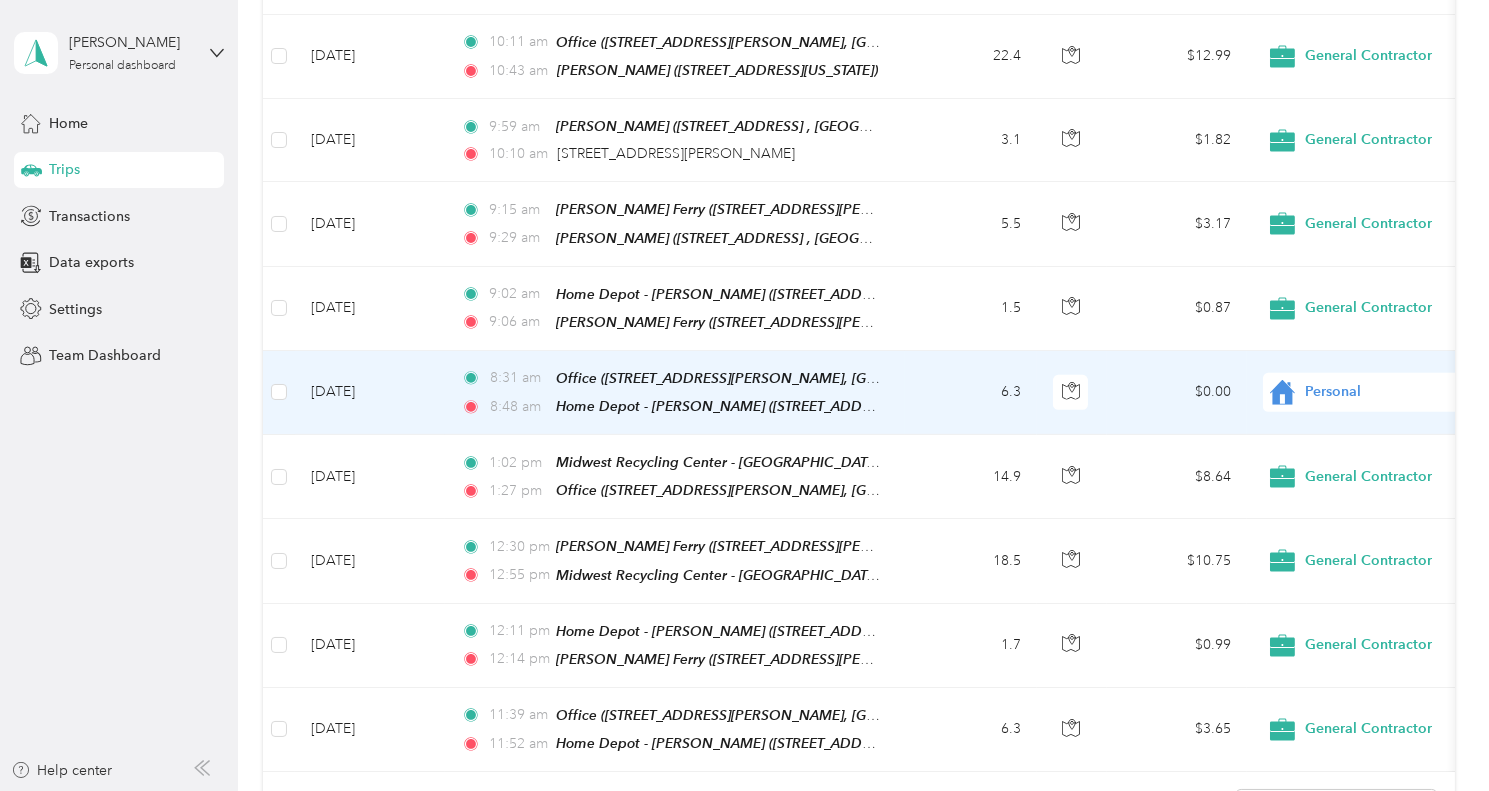 click on "6.3" at bounding box center [971, 393] 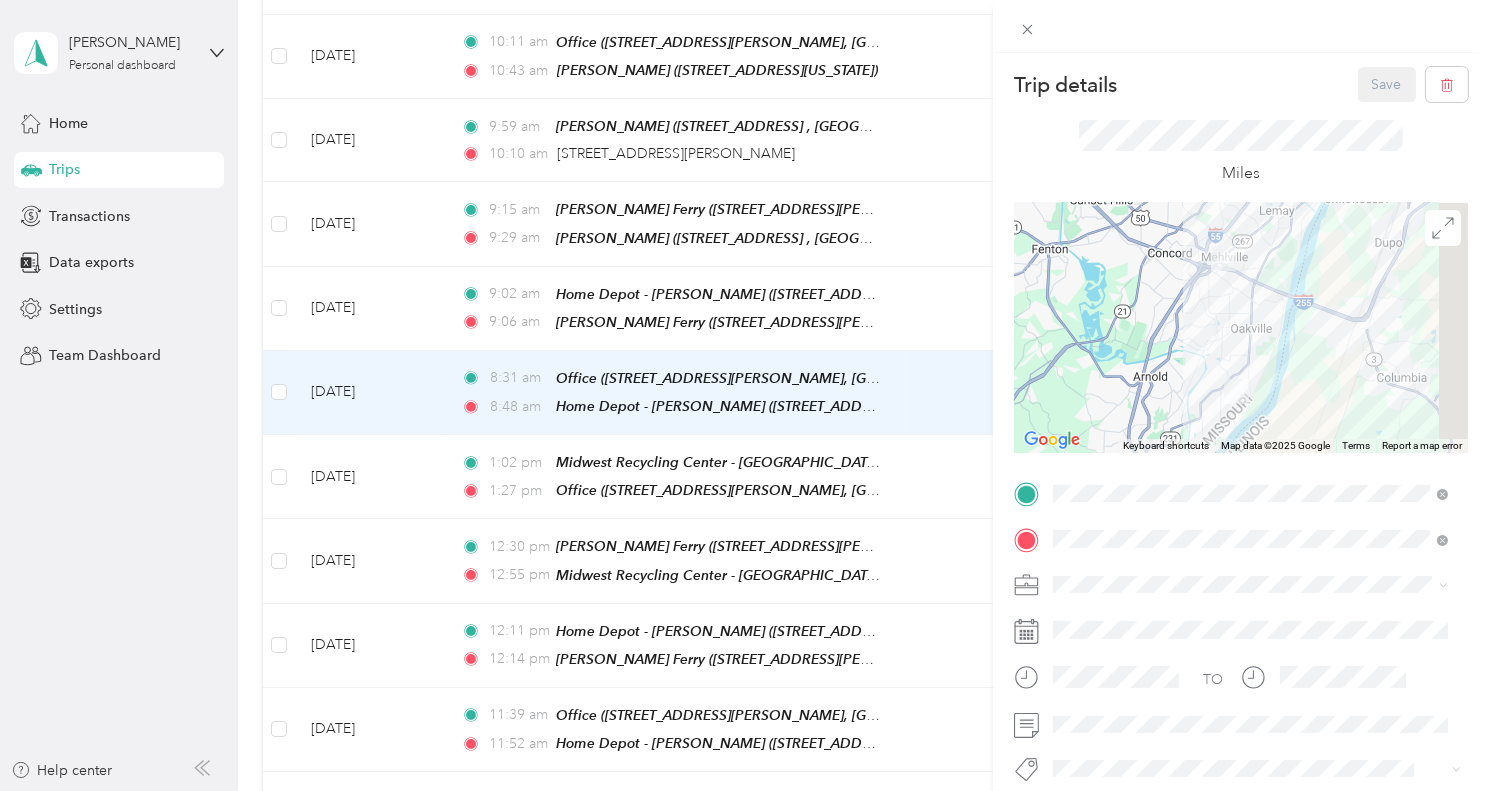 click on "Trip details Save This trip cannot be edited because it is either under review, approved, or paid. Contact your Team Manager to edit it. Miles ← Move left → Move right ↑ Move up ↓ Move down + Zoom in - Zoom out Home Jump left by 75% End Jump right by 75% Page Up Jump up by 75% Page Down Jump down by 75% Sorry, we have no imagery here. Keyboard shortcuts Map Data Map data ©2025 Google Map data ©2025 Google 2 km  Click to toggle between metric and imperial units Terms Report a map error TO Add photo" at bounding box center [744, 395] 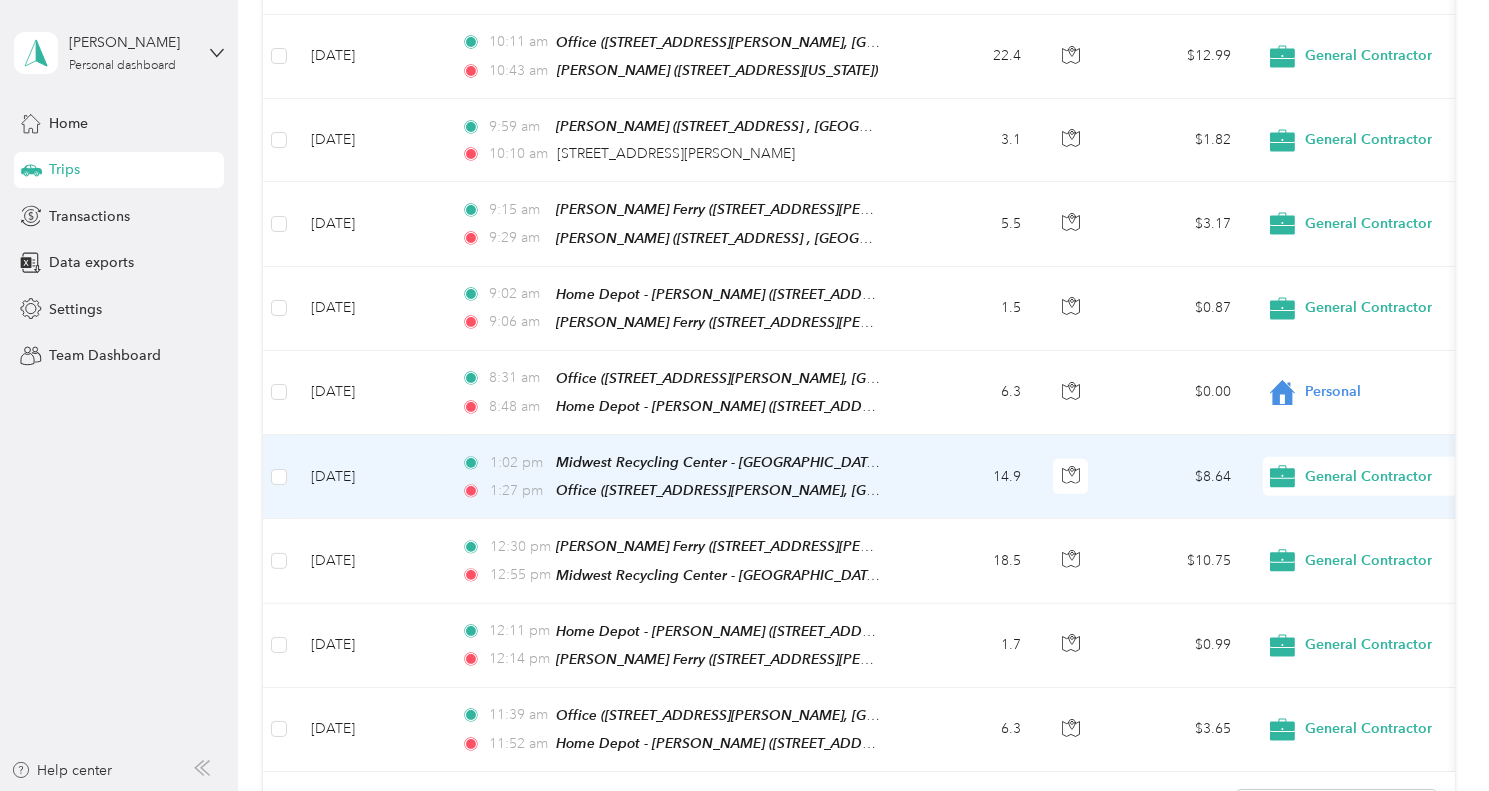 click on "14.9" at bounding box center (971, 477) 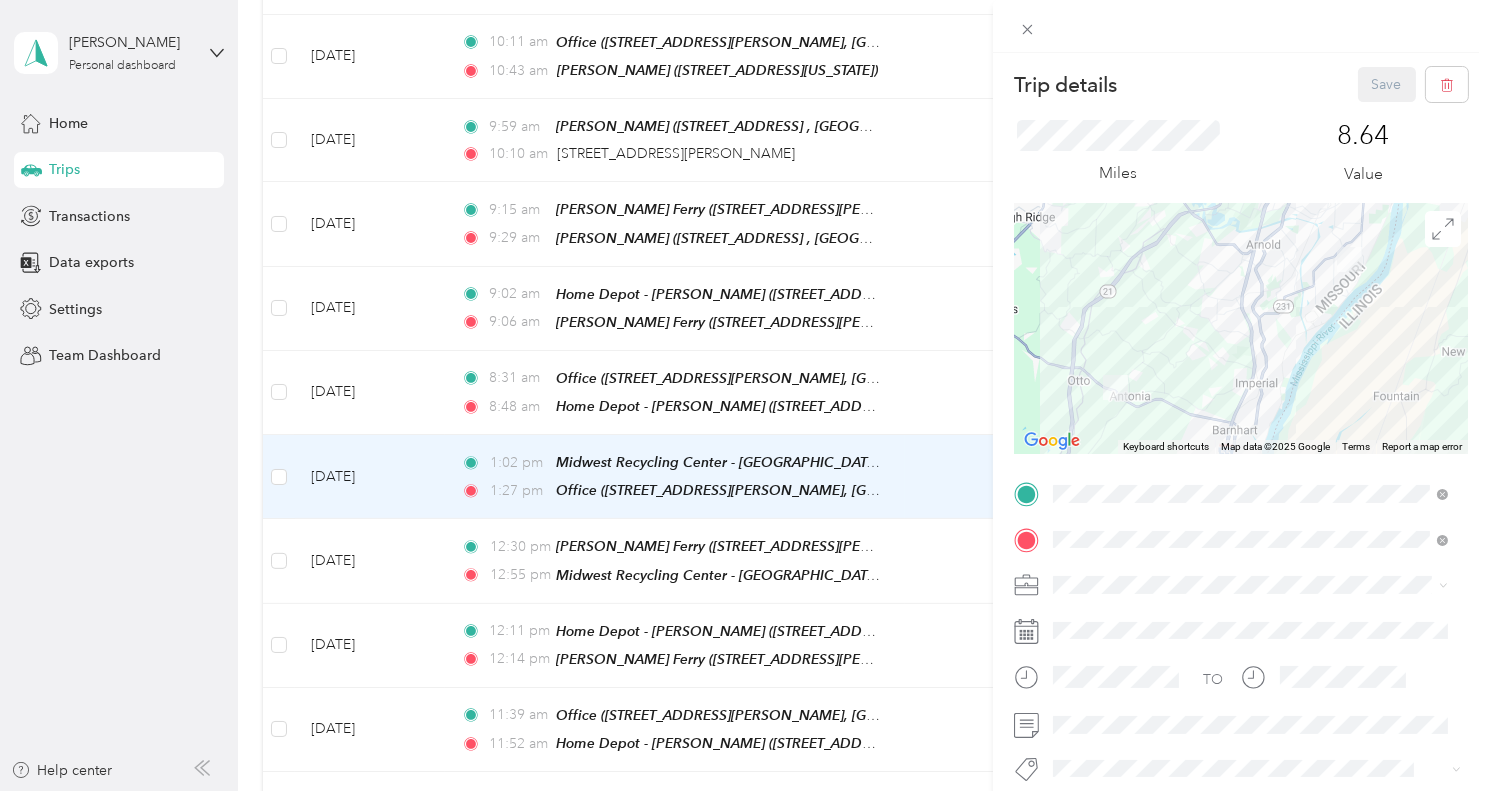 click on "Trip details Save This trip cannot be edited because it is either under review, approved, or paid. Contact your Team Manager to edit it. Miles 8.64 Value  ← Move left → Move right ↑ Move up ↓ Move down + Zoom in - Zoom out Home Jump left by 75% End Jump right by 75% Page Up Jump up by 75% Page Down Jump down by 75% Keyboard shortcuts Map Data Map data ©2025 Google Map data ©2025 Google 2 km  Click to toggle between metric and imperial units Terms Report a map error TO Add photo" at bounding box center (744, 395) 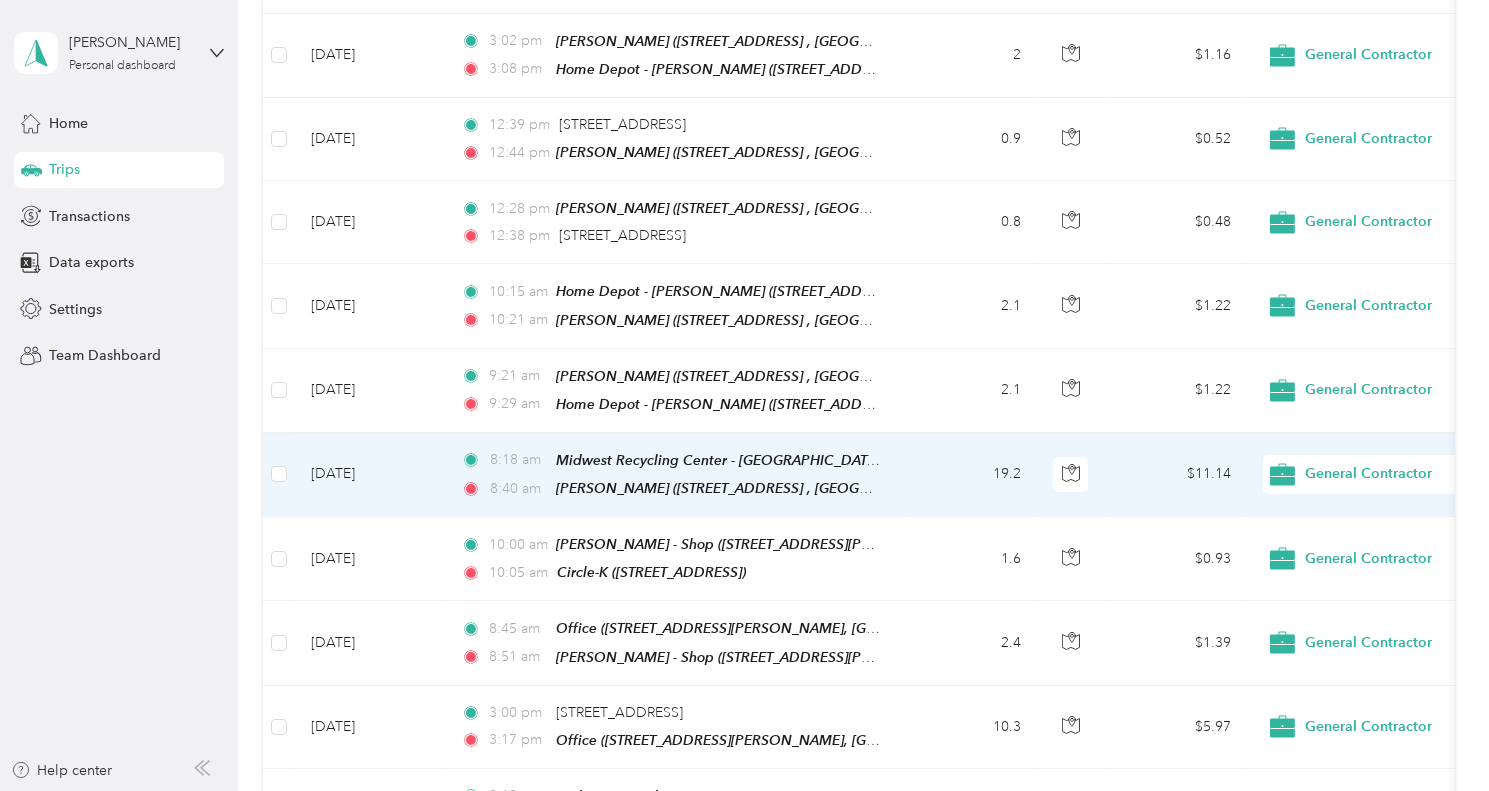 scroll, scrollTop: 0, scrollLeft: 0, axis: both 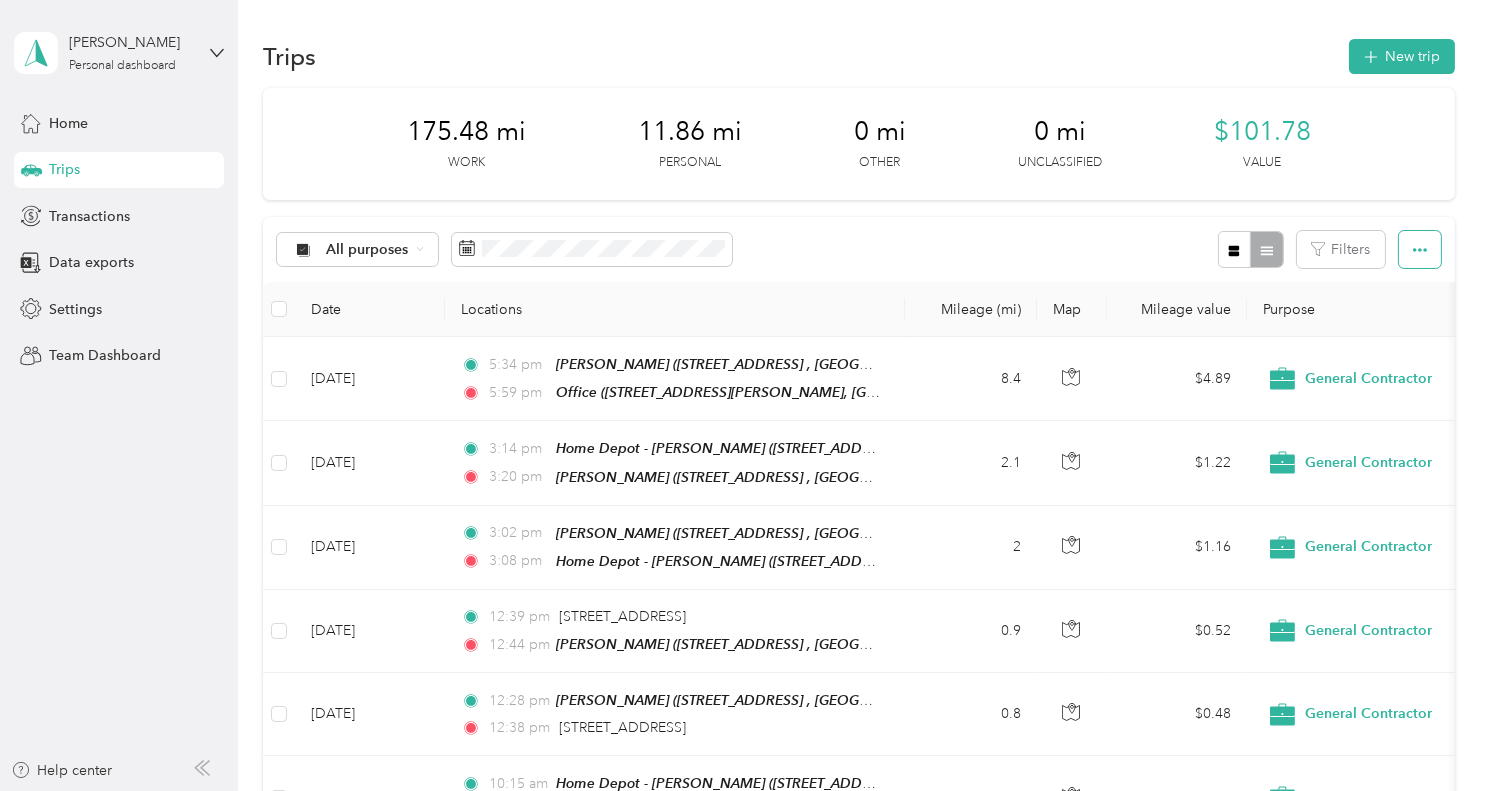 click at bounding box center (1420, 249) 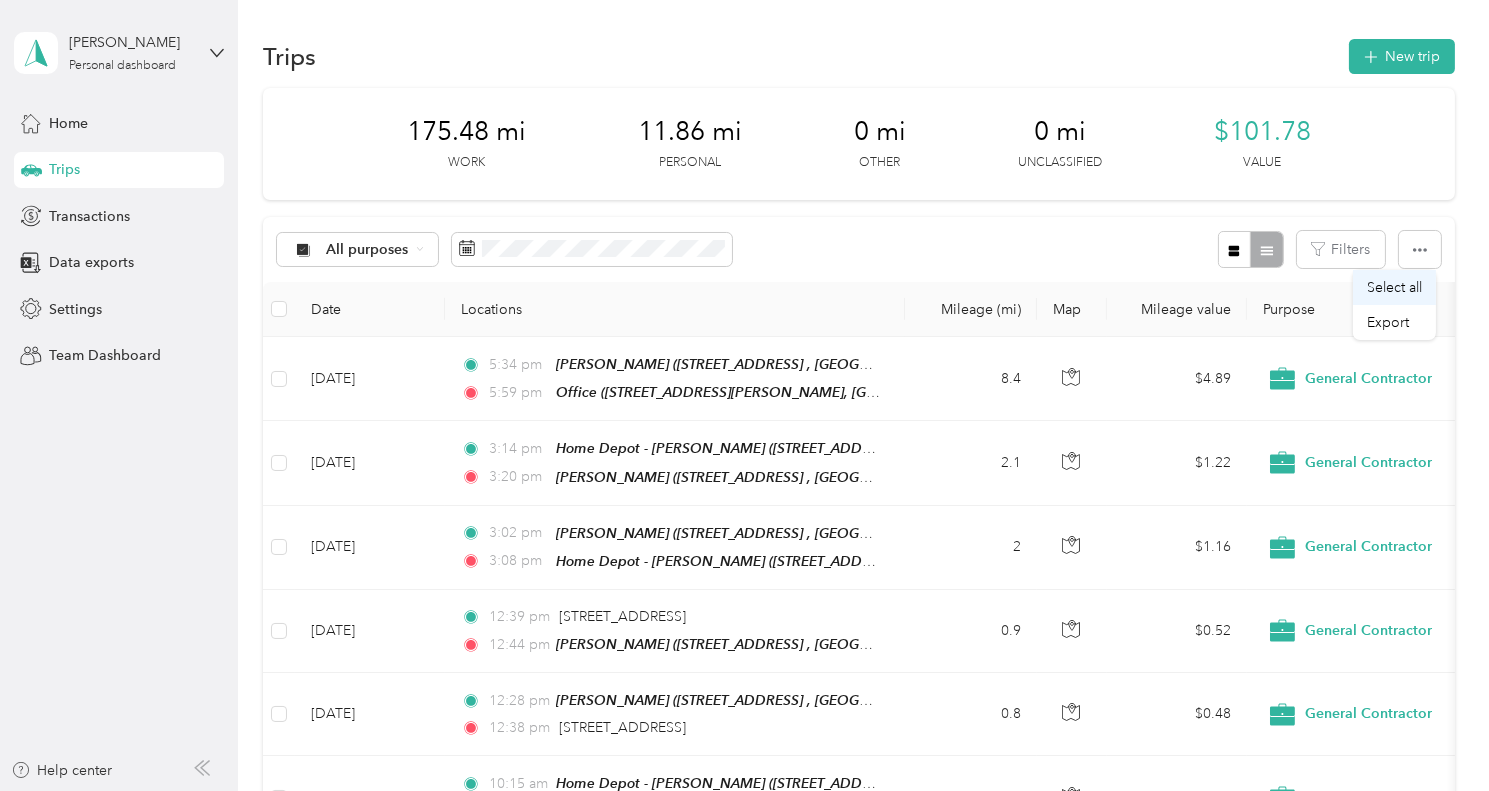click on "Select all" at bounding box center [1394, 287] 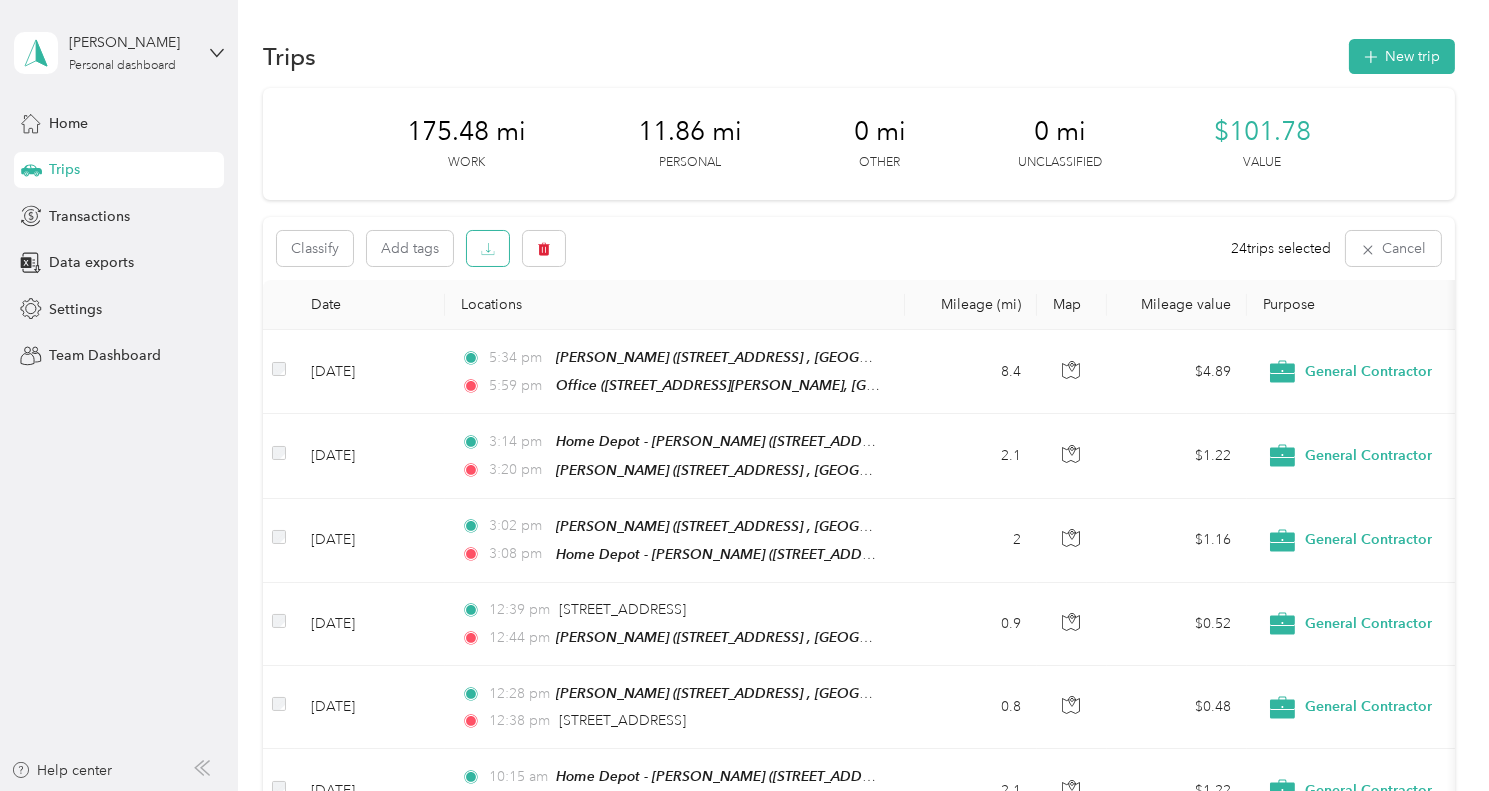 click 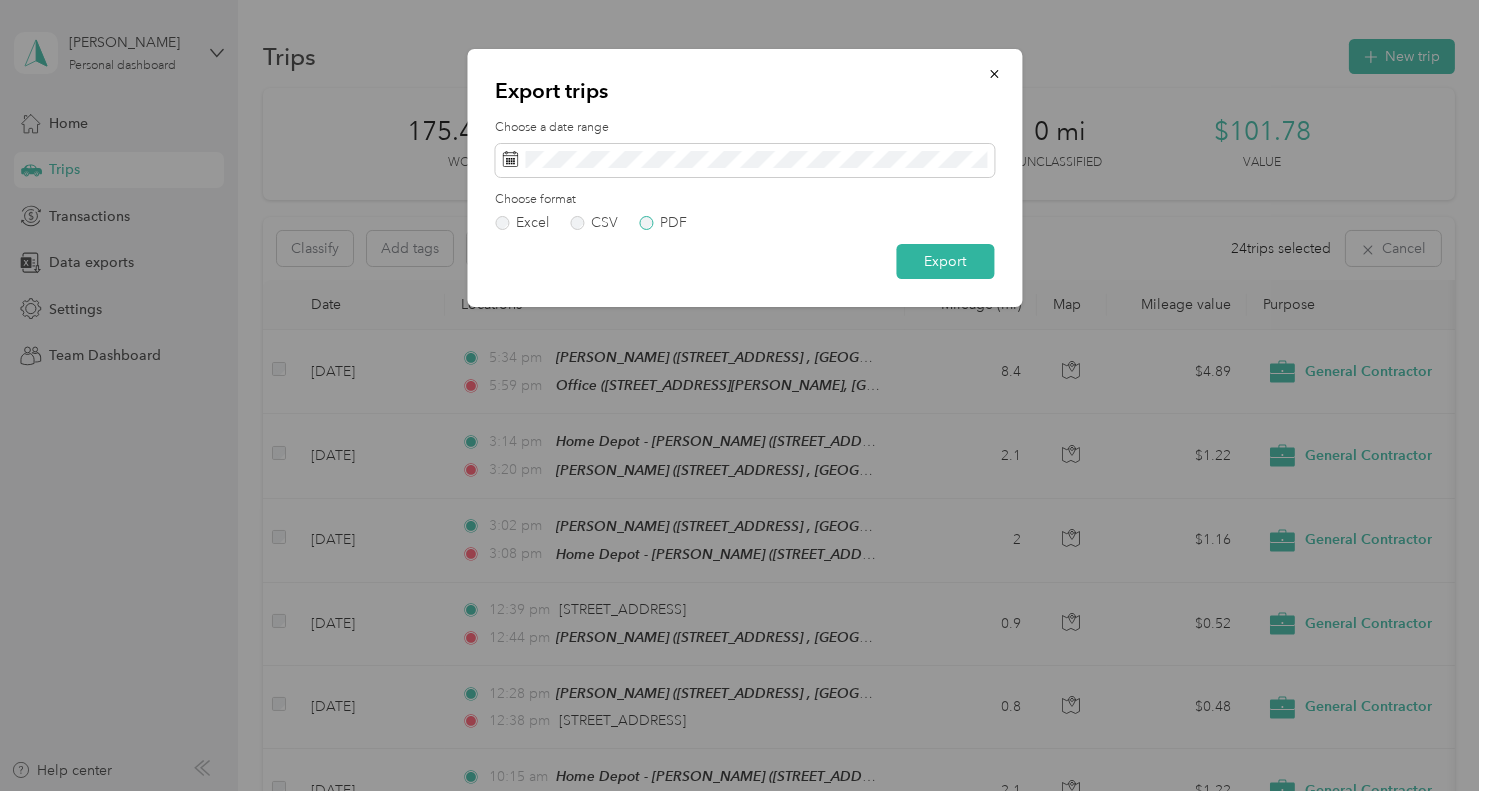 click on "PDF" at bounding box center (663, 223) 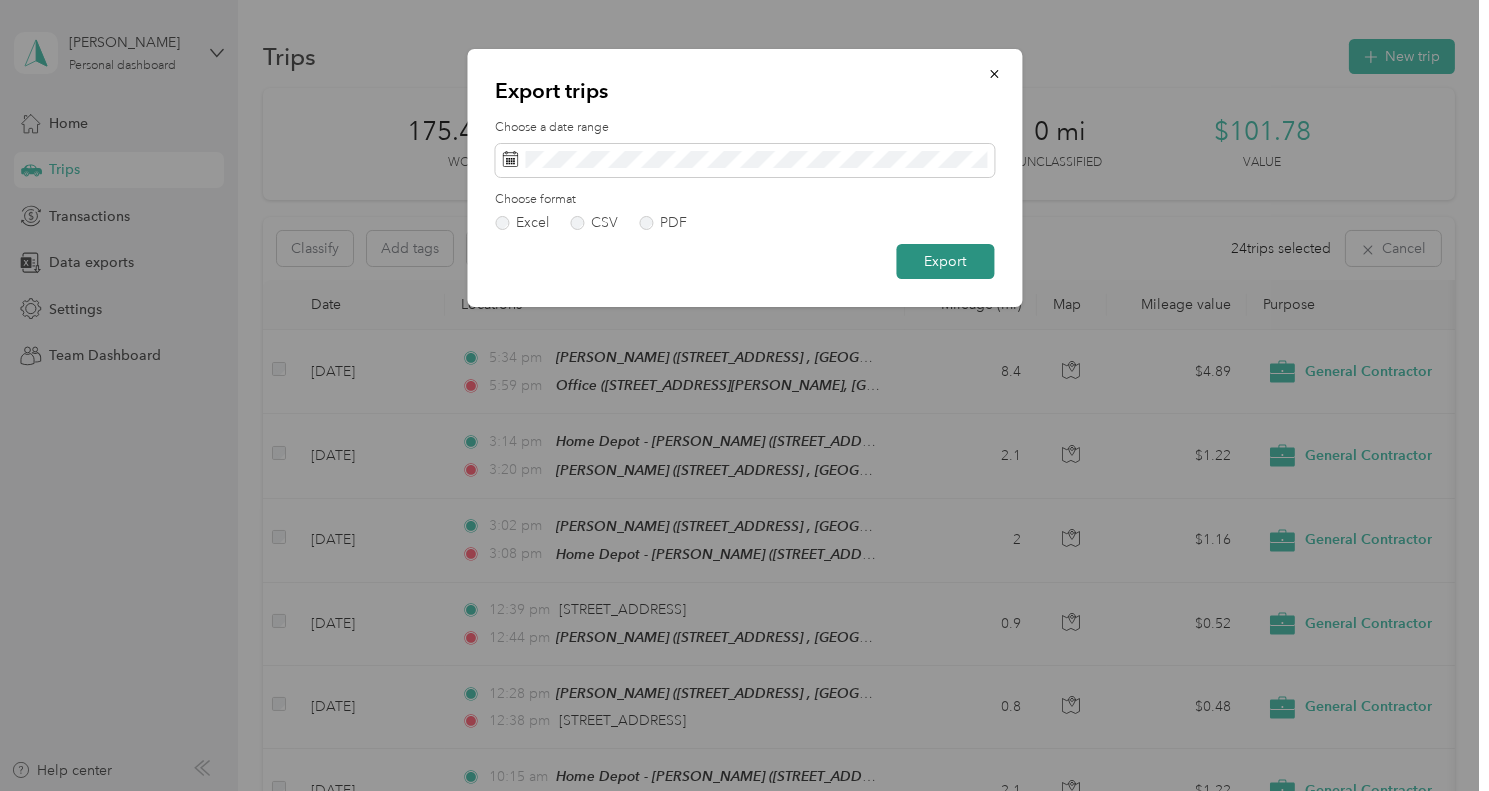 click on "Export" at bounding box center [945, 261] 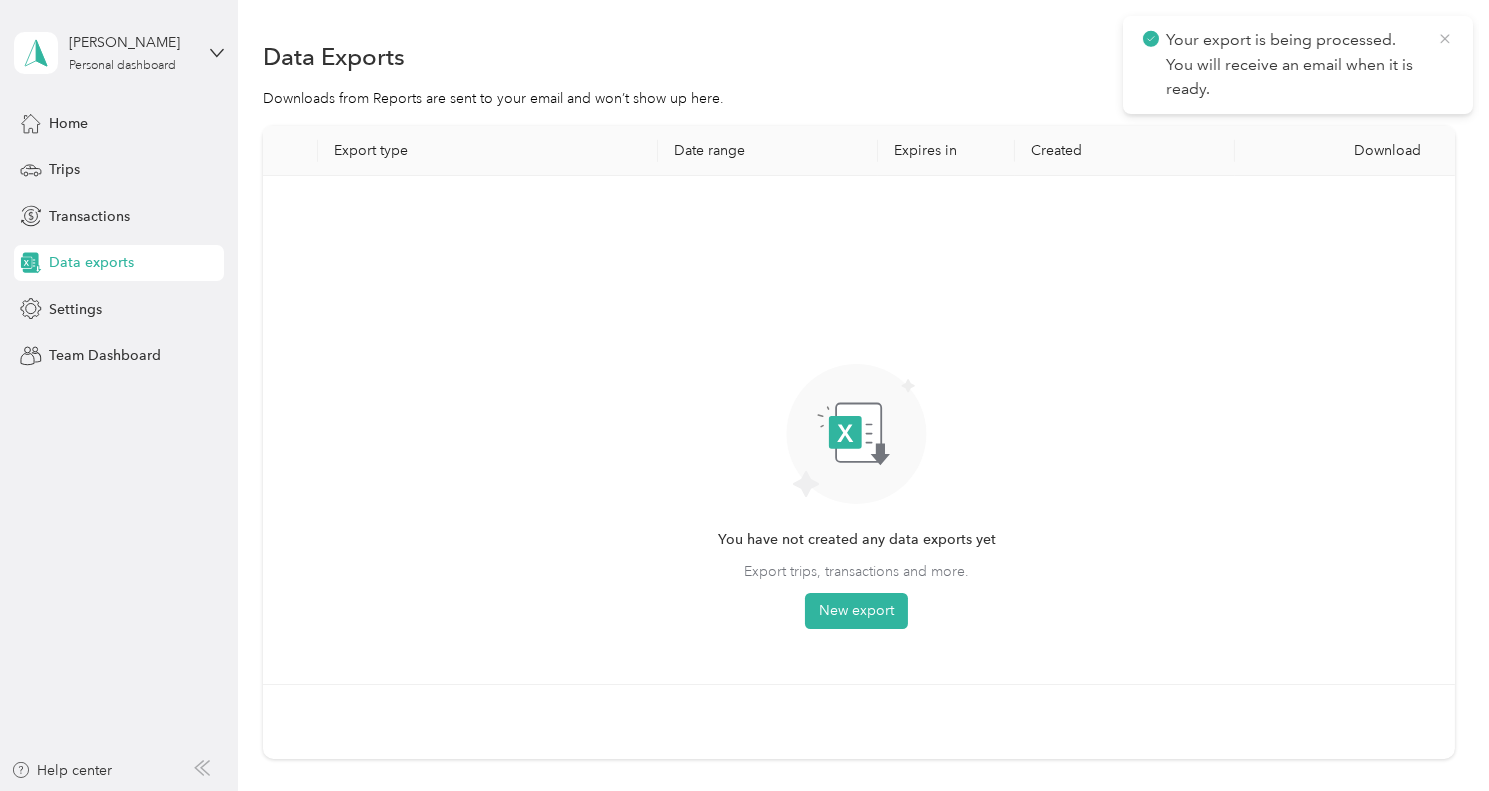 click 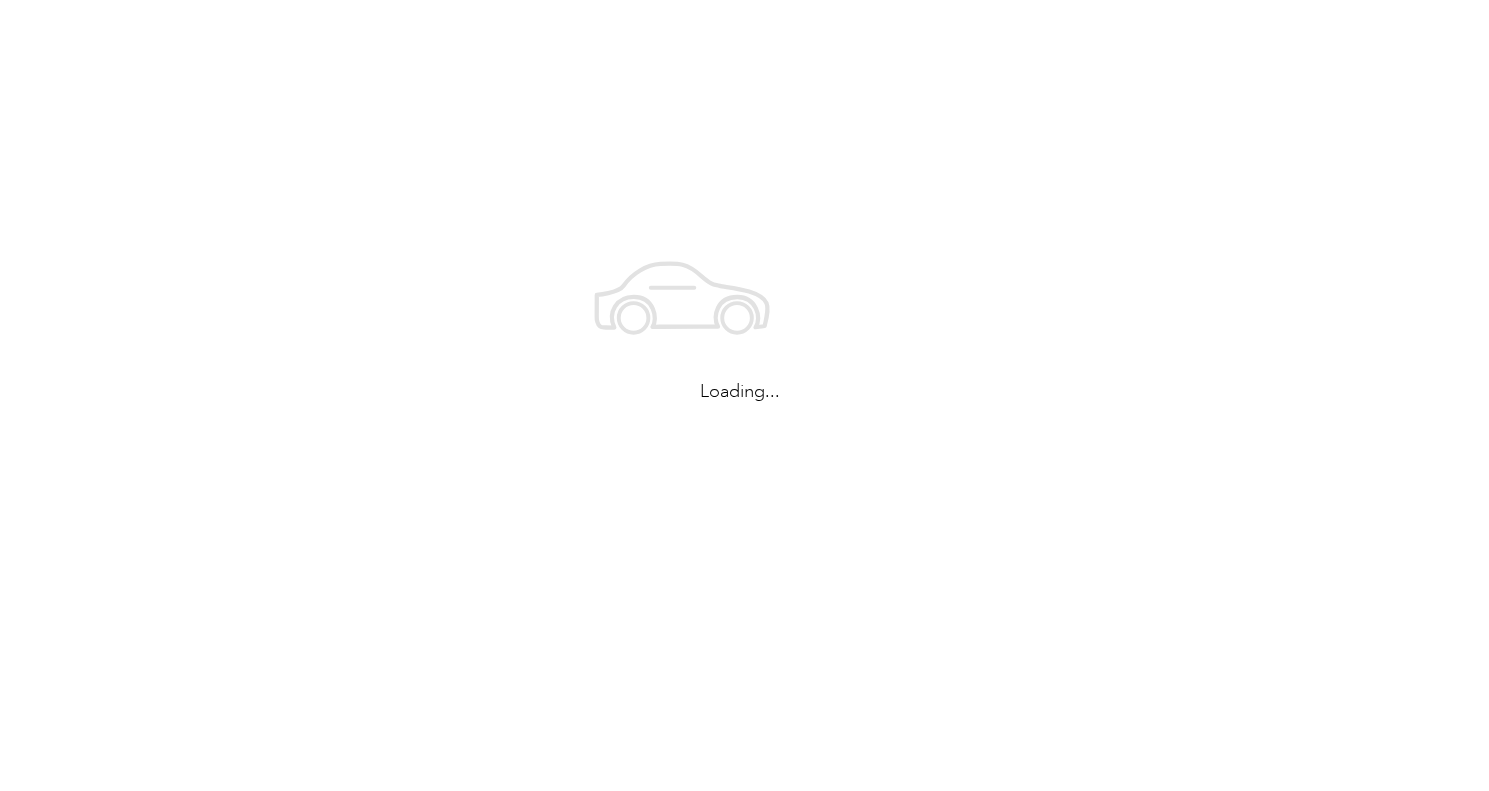 scroll, scrollTop: 0, scrollLeft: 0, axis: both 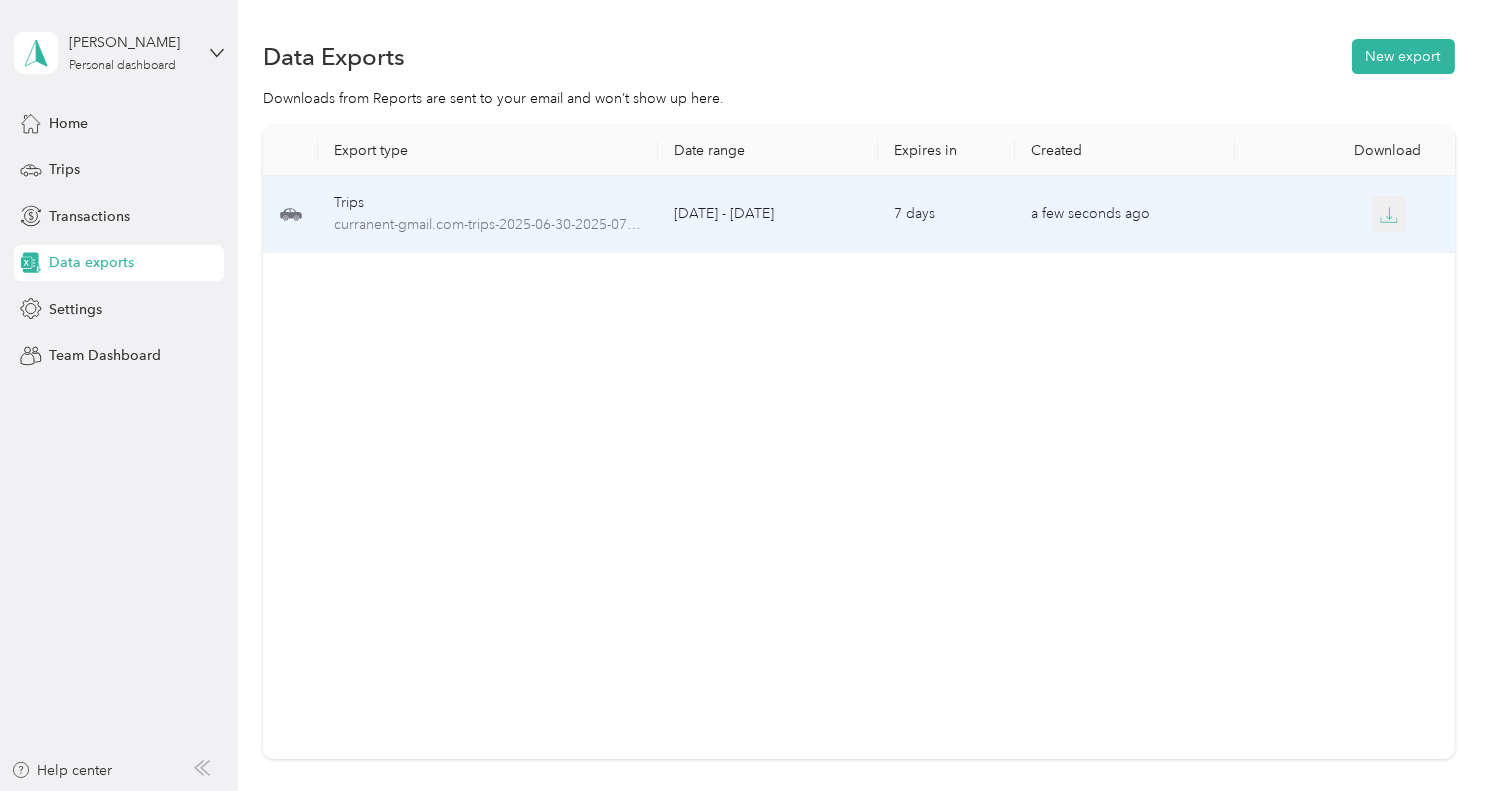 click 